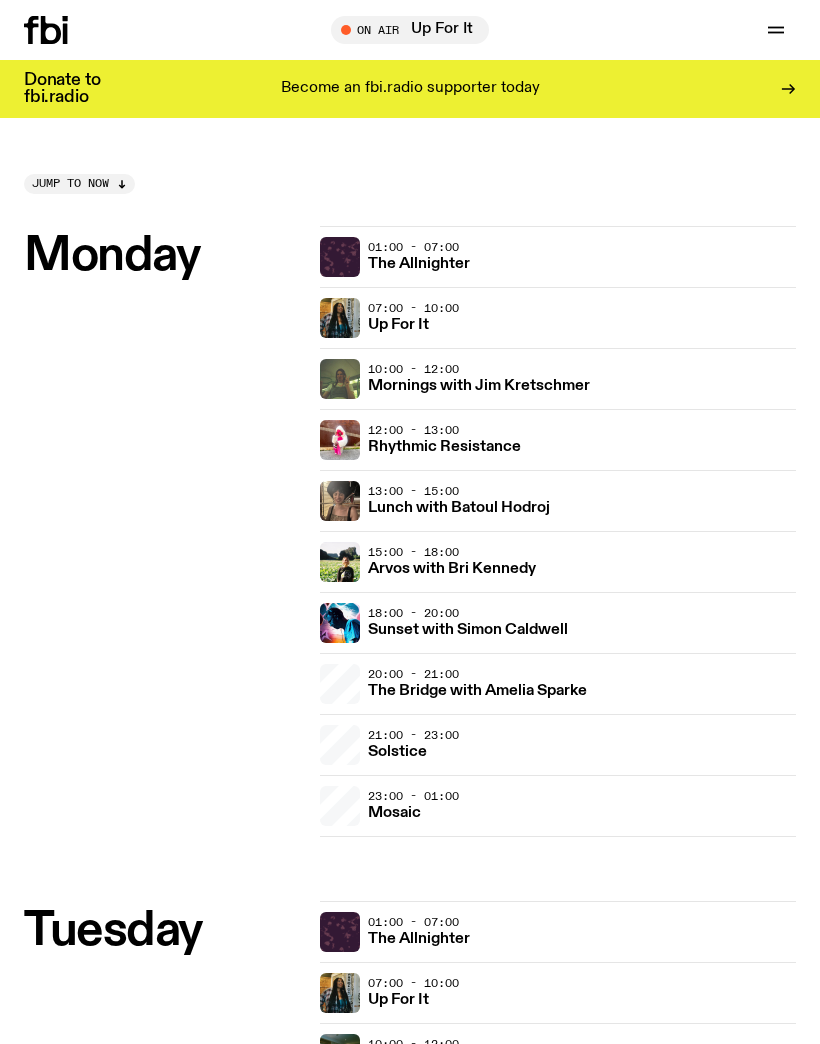 scroll, scrollTop: 0, scrollLeft: 0, axis: both 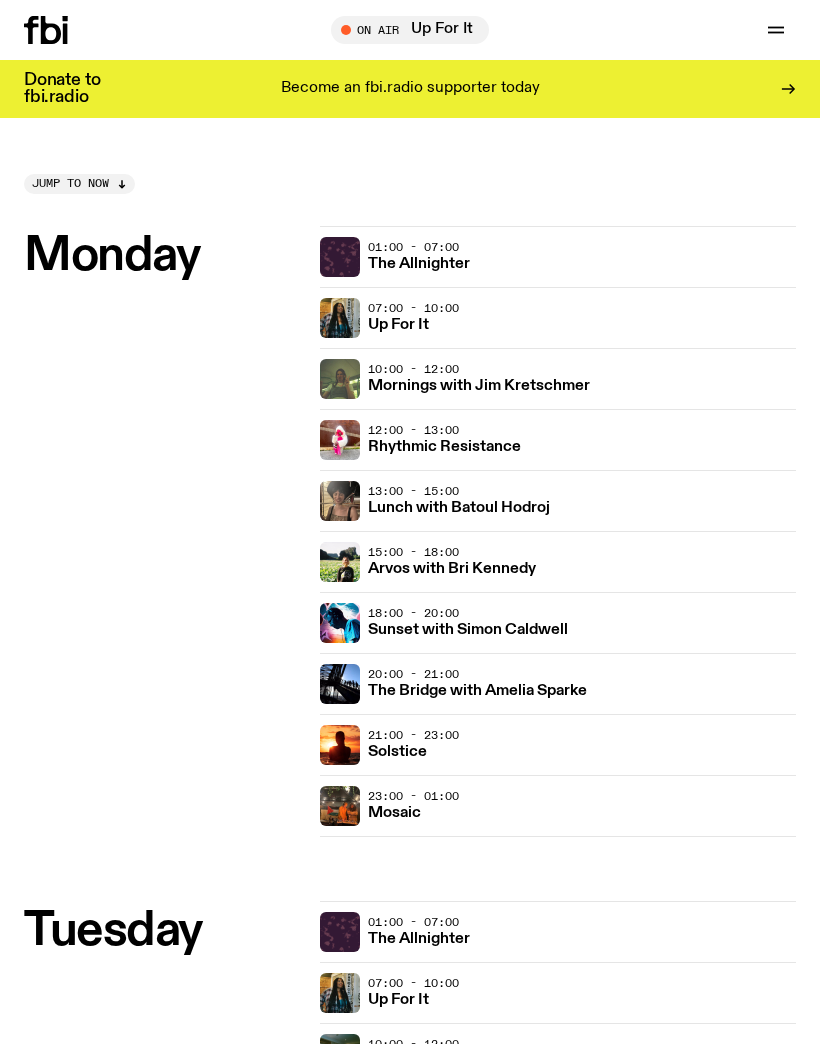 click on "Solstice" at bounding box center [397, 752] 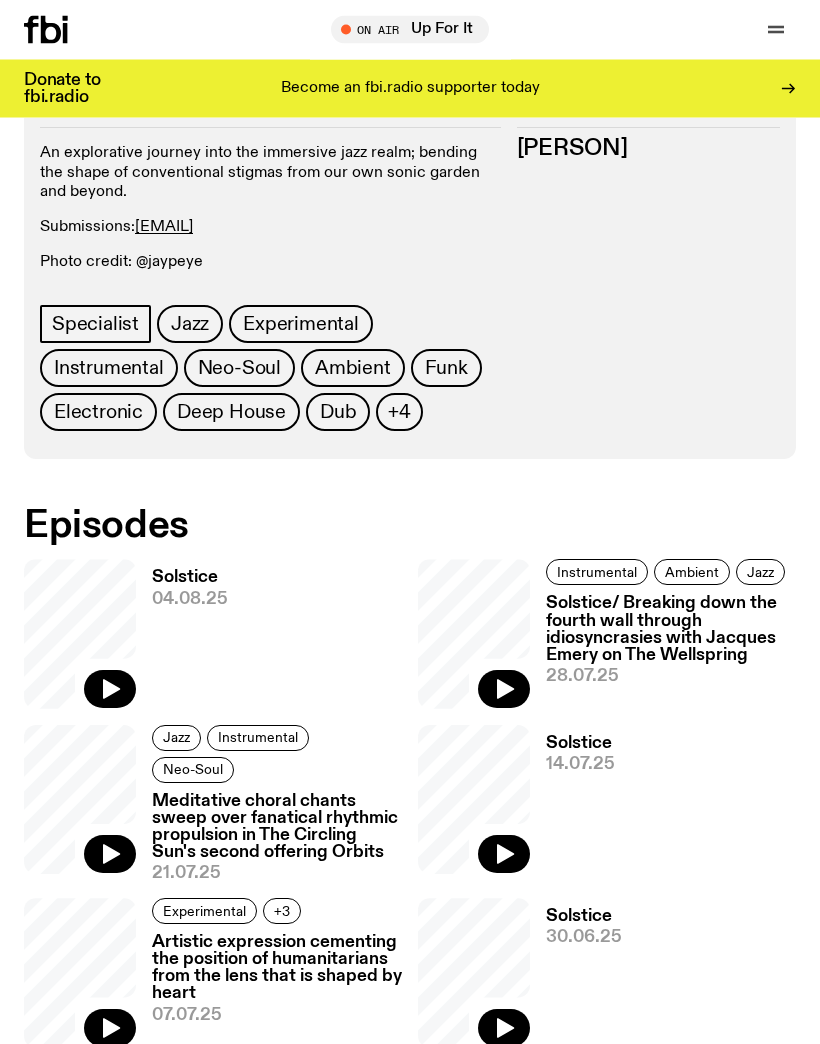 click on "Solstice" at bounding box center (190, 578) 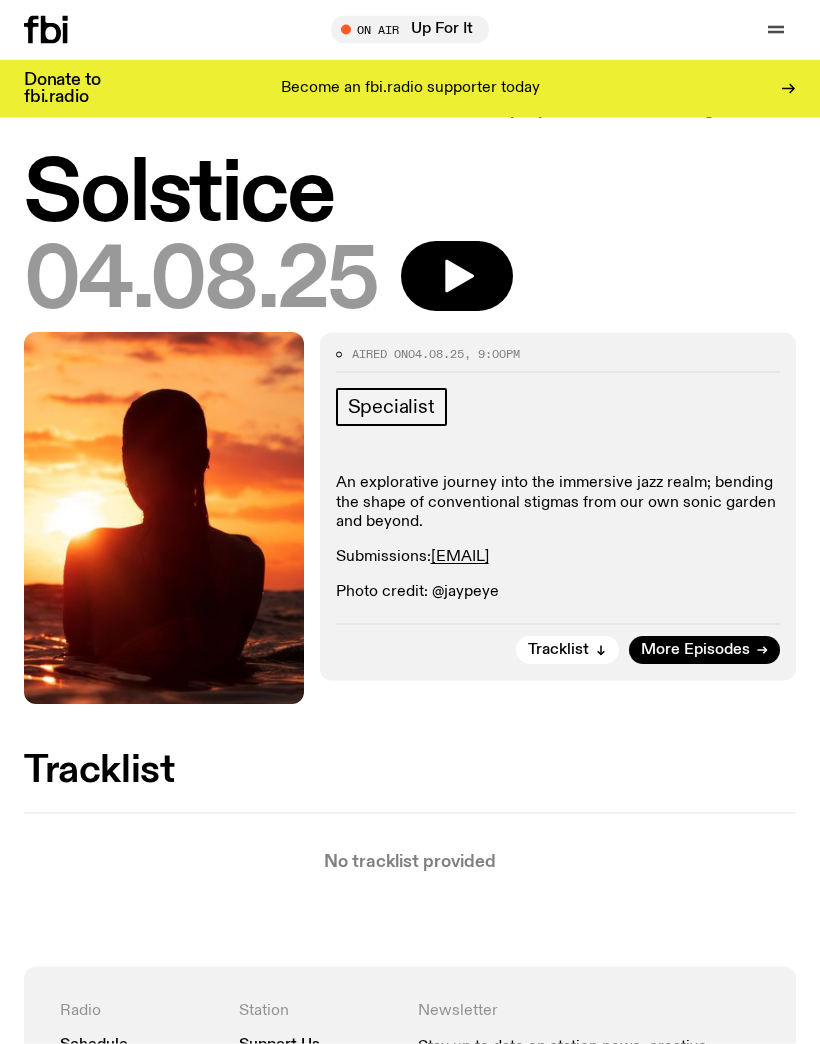scroll, scrollTop: 0, scrollLeft: 0, axis: both 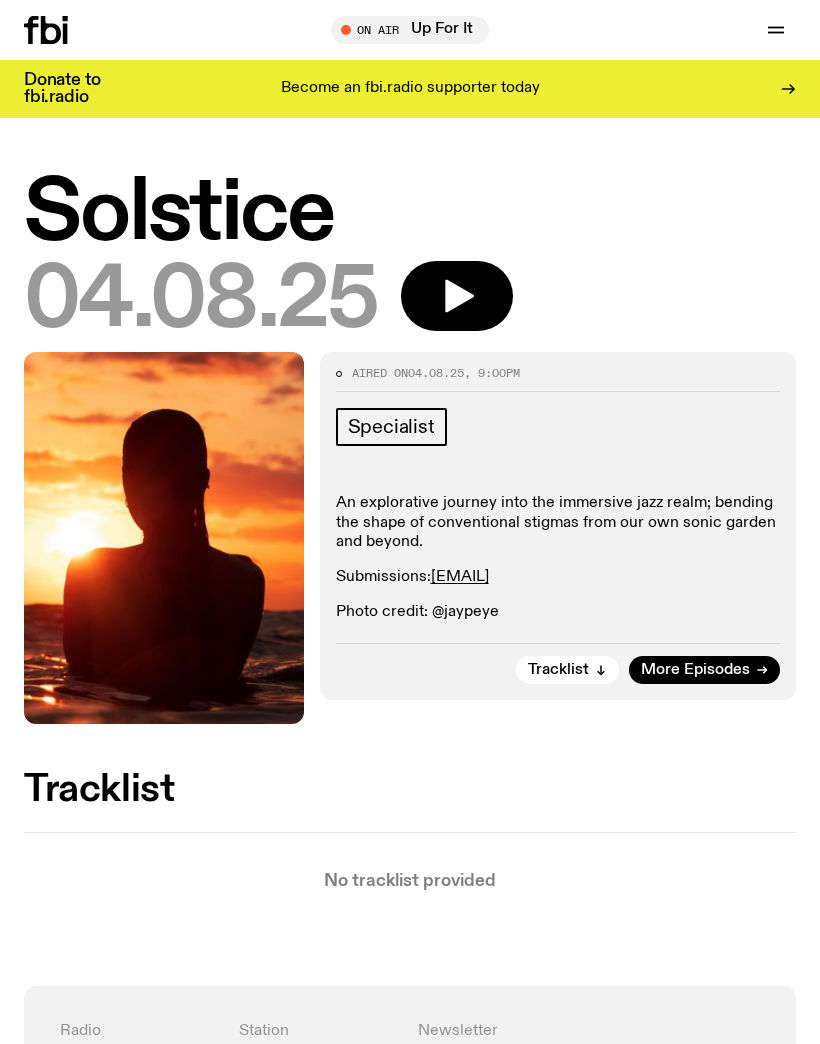 click 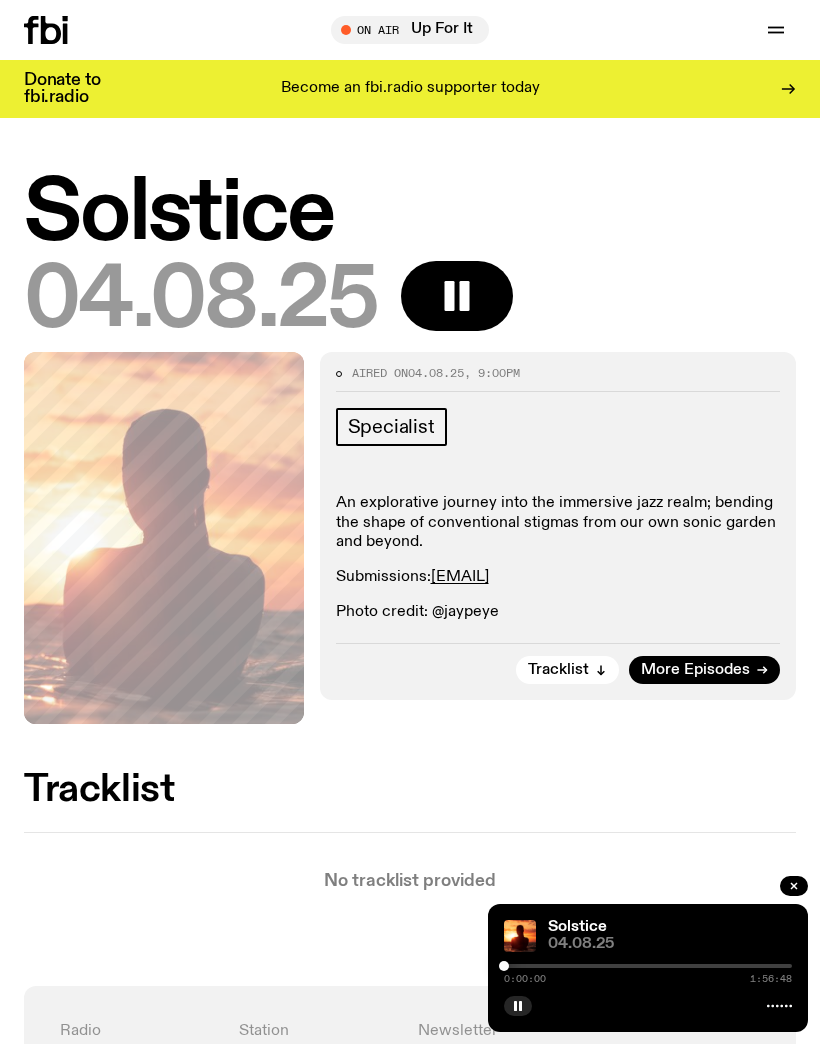 click on "Solstice [DATE] [TIME] [TIME]" at bounding box center [648, 968] 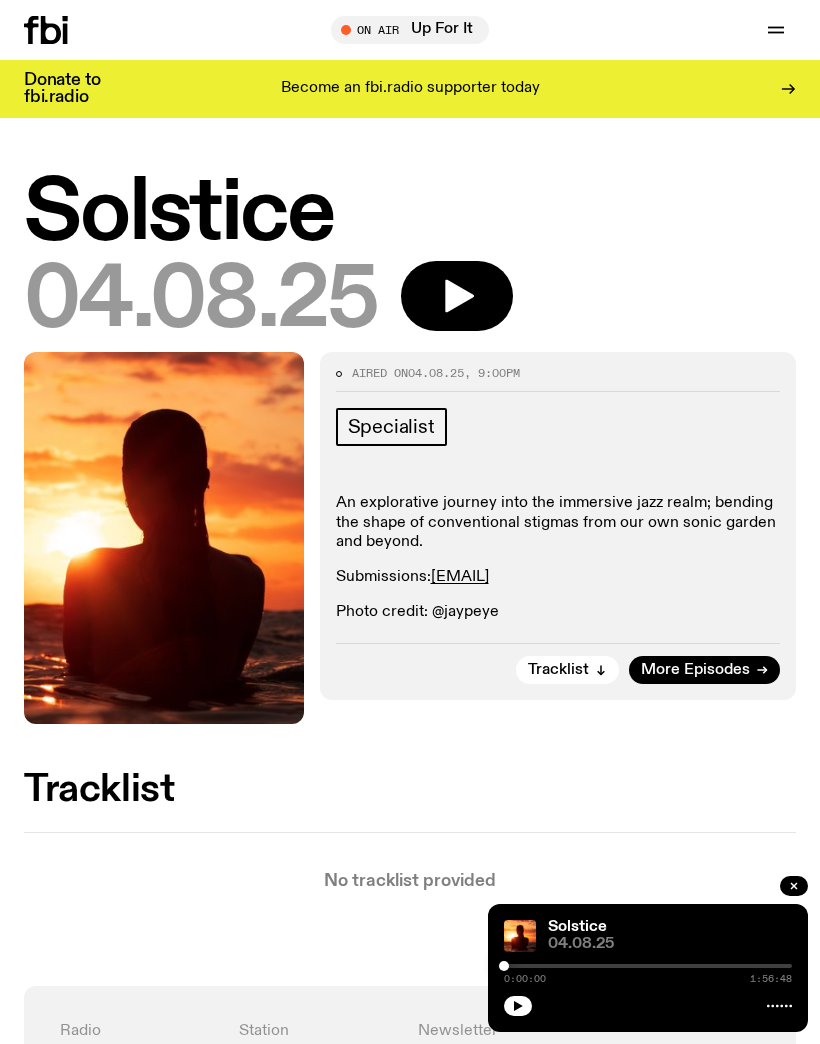 click at bounding box center (518, 1006) 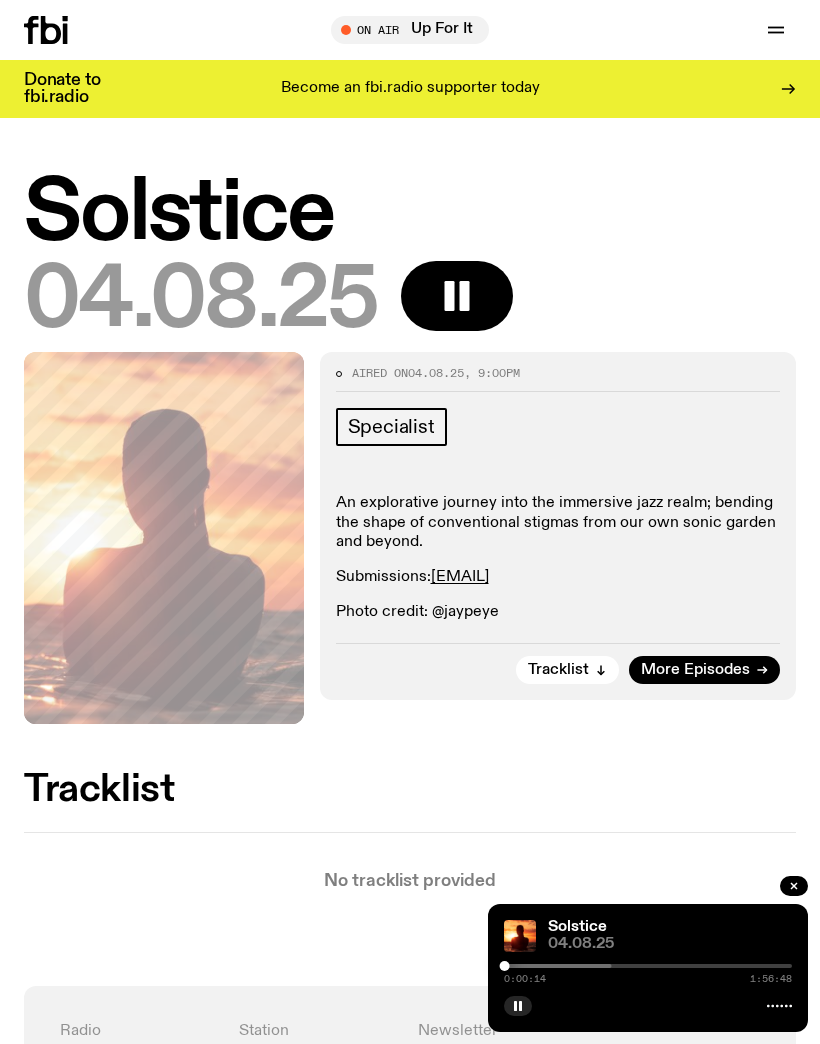 click at bounding box center [520, 936] 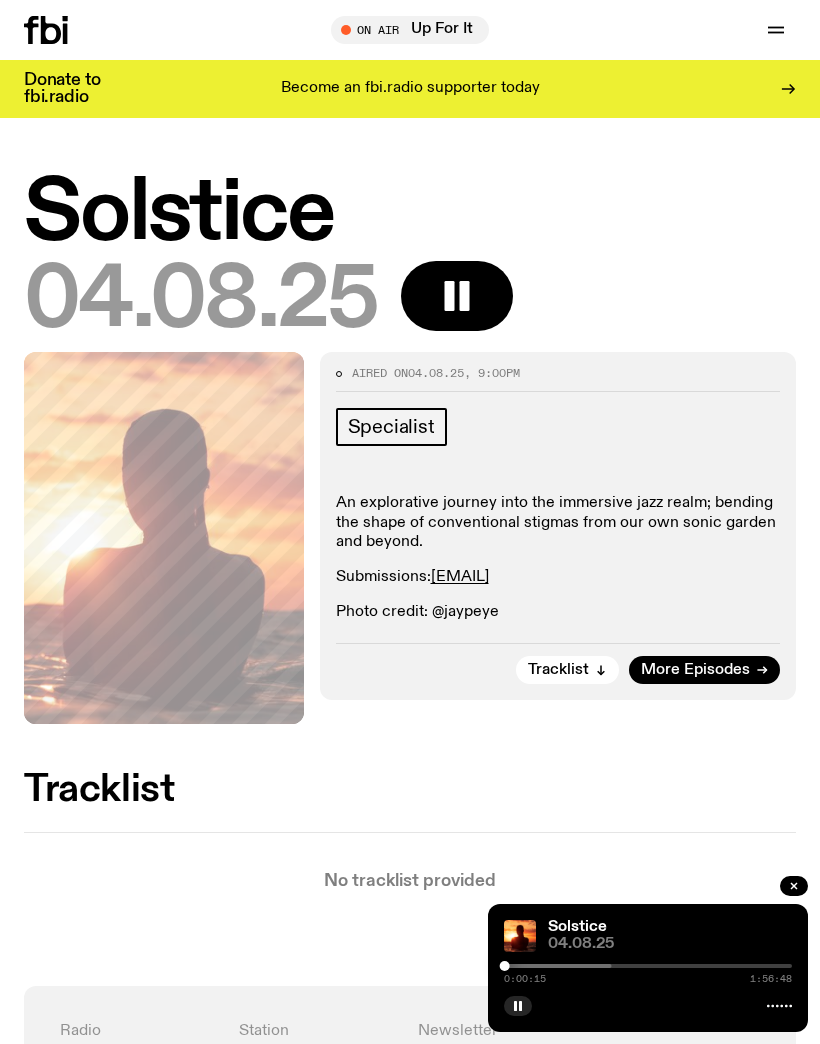 click on "Solstice [DATE] [TIME] [TIME]" at bounding box center [648, 968] 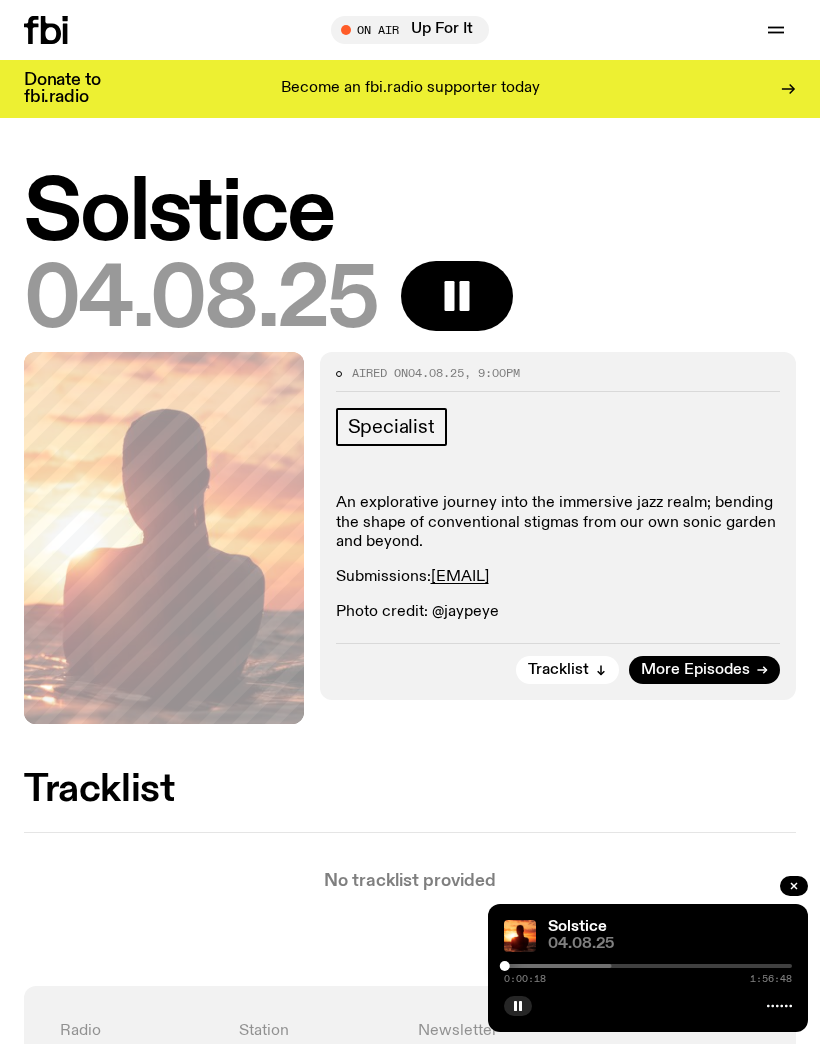 click 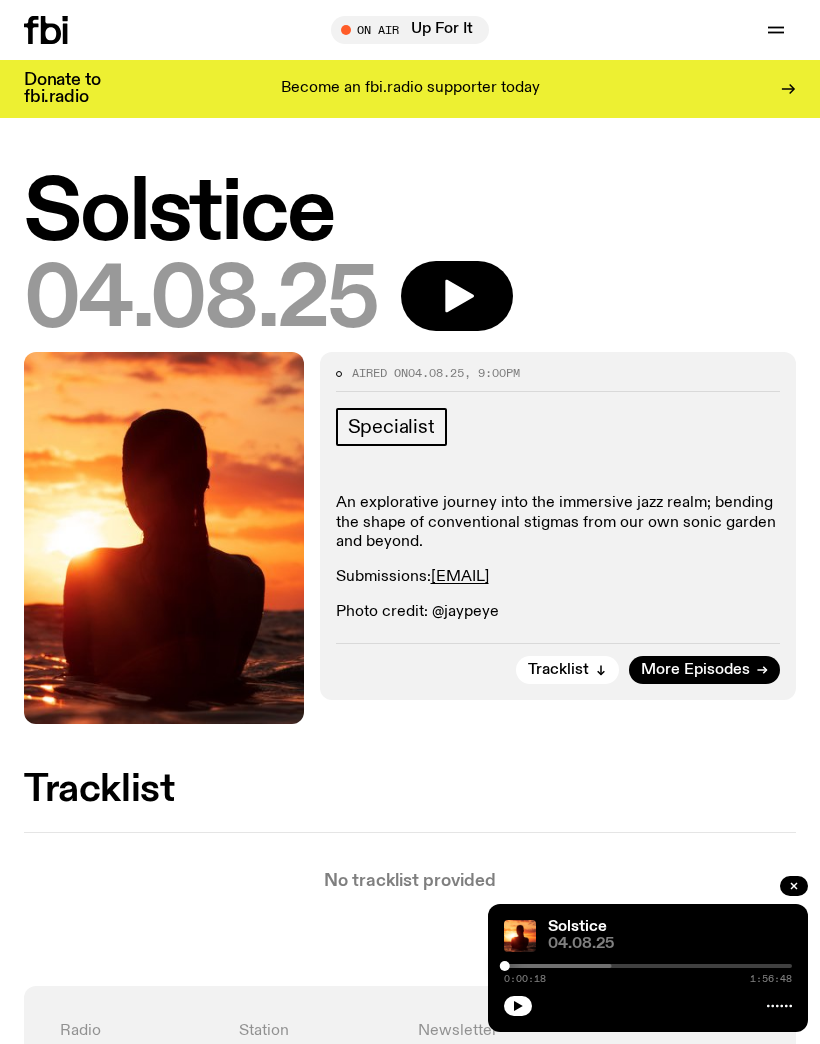 click at bounding box center (518, 1006) 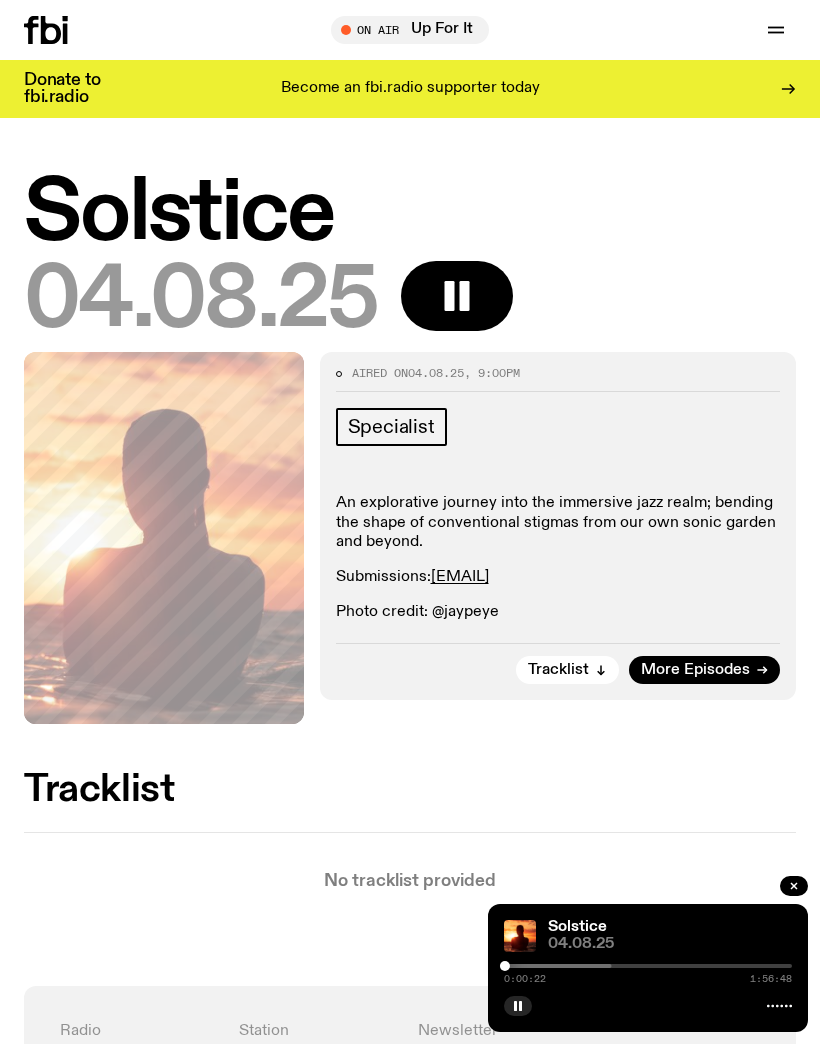 click at bounding box center [518, 1006] 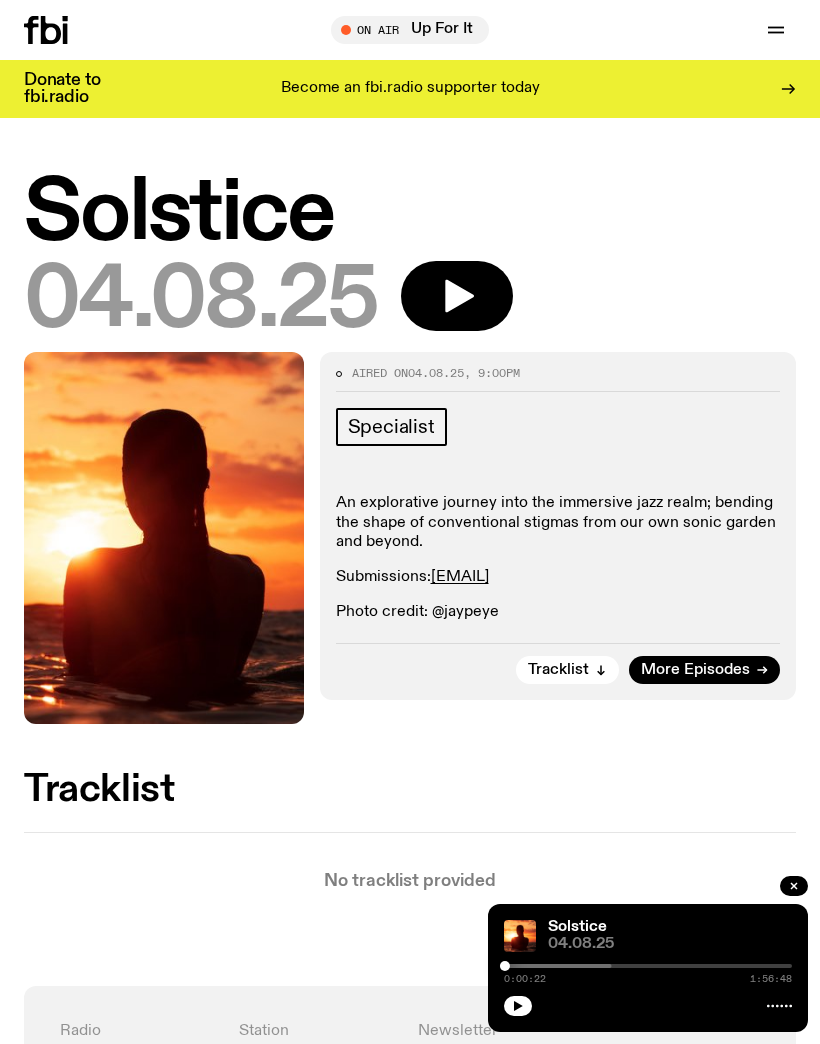 click at bounding box center (518, 1006) 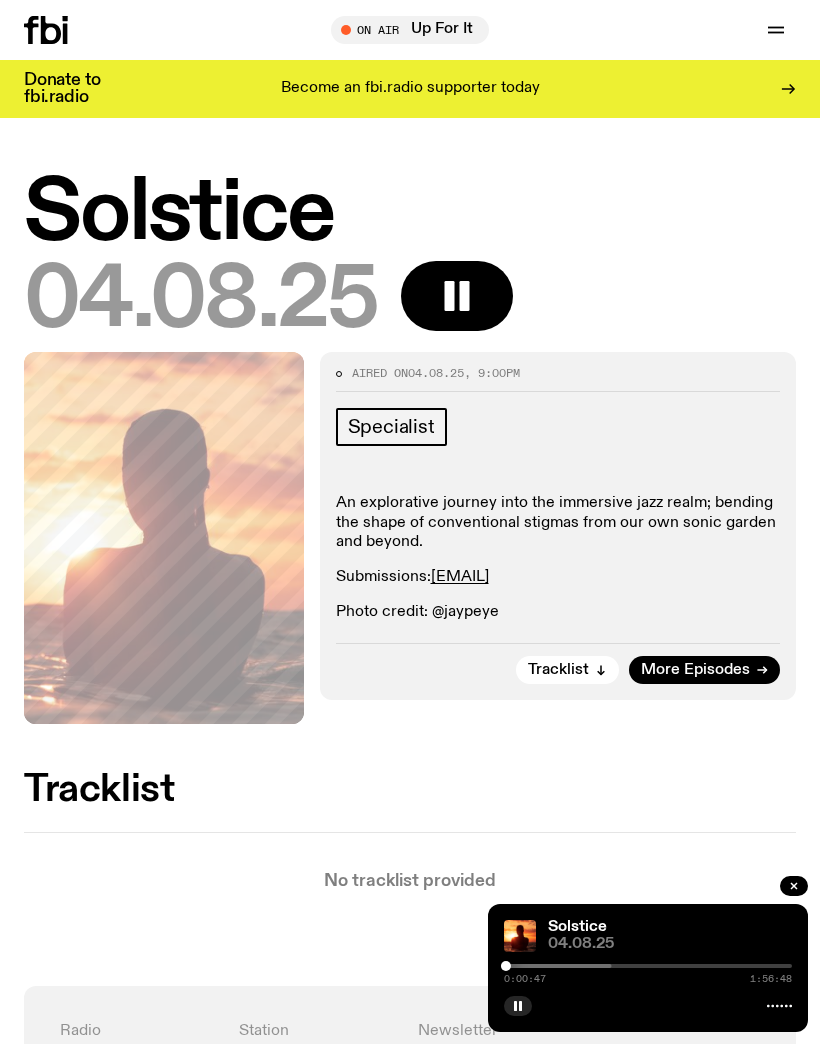click at bounding box center (520, 936) 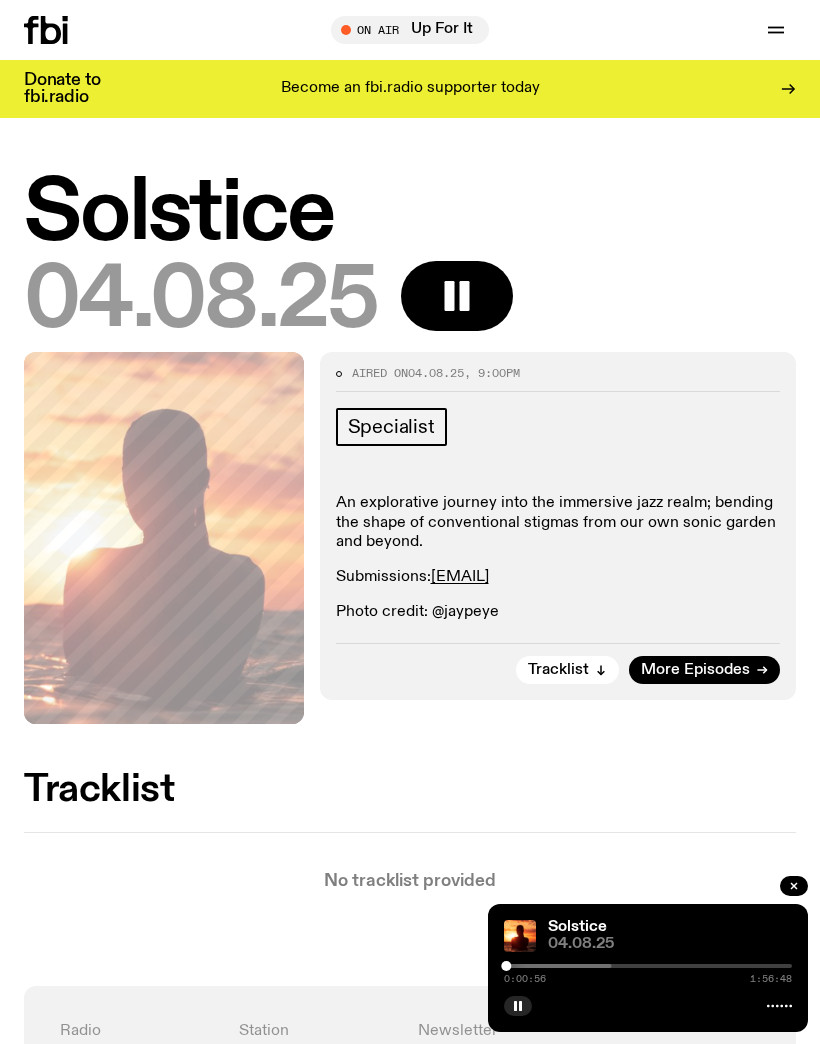 click 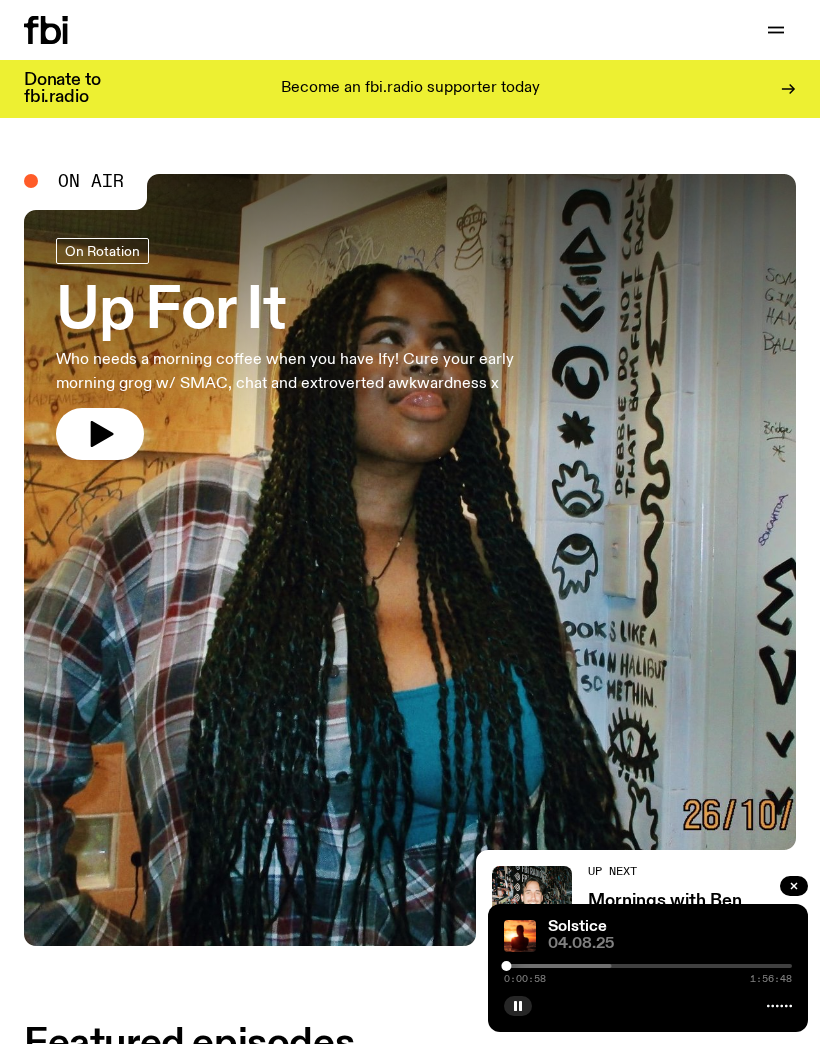 click 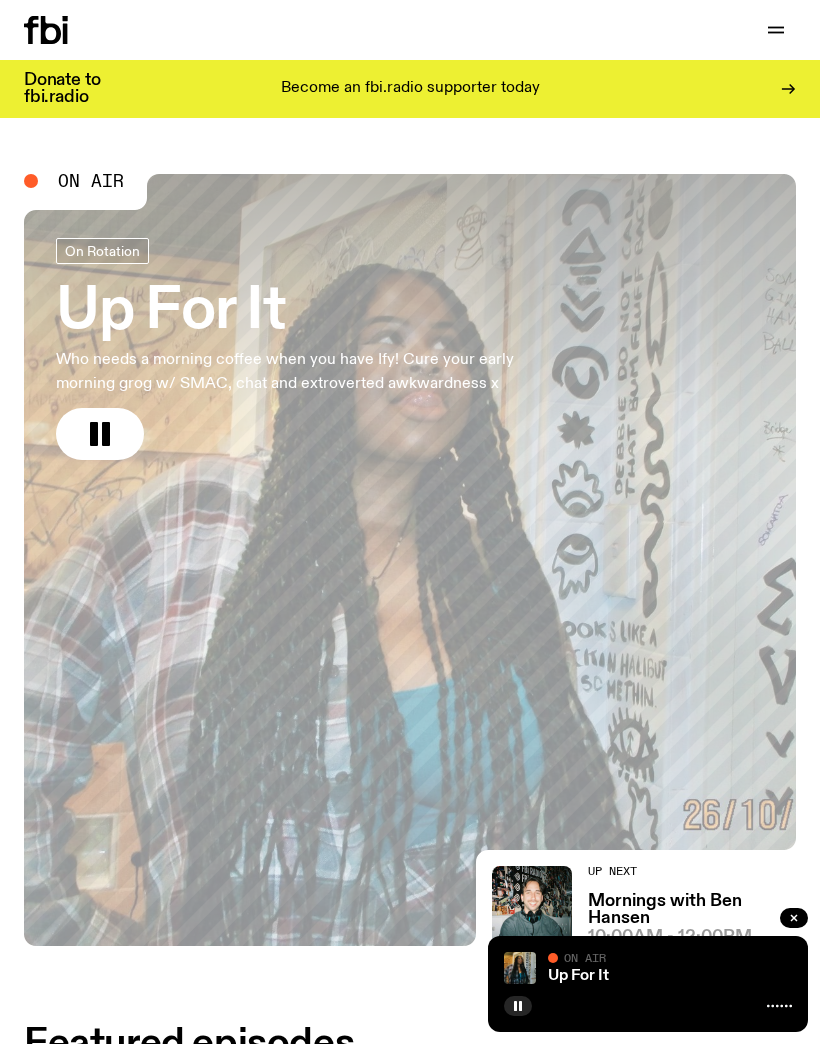 click 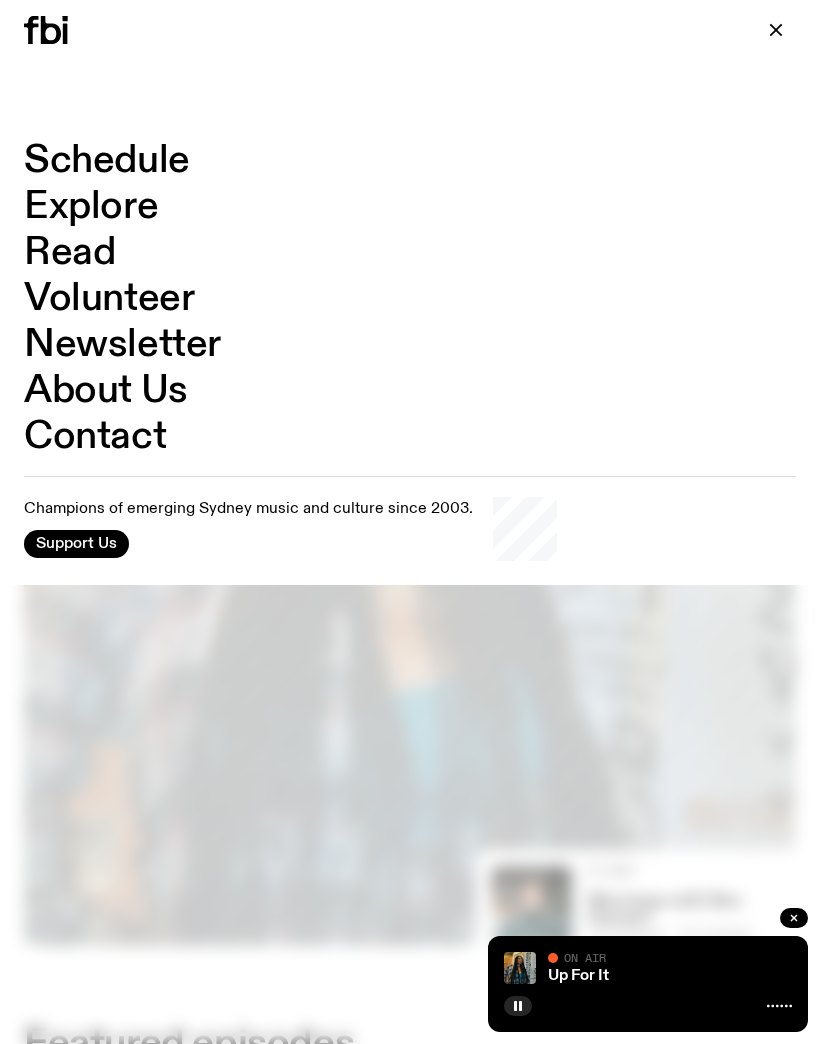 click on "Schedule" at bounding box center [107, 161] 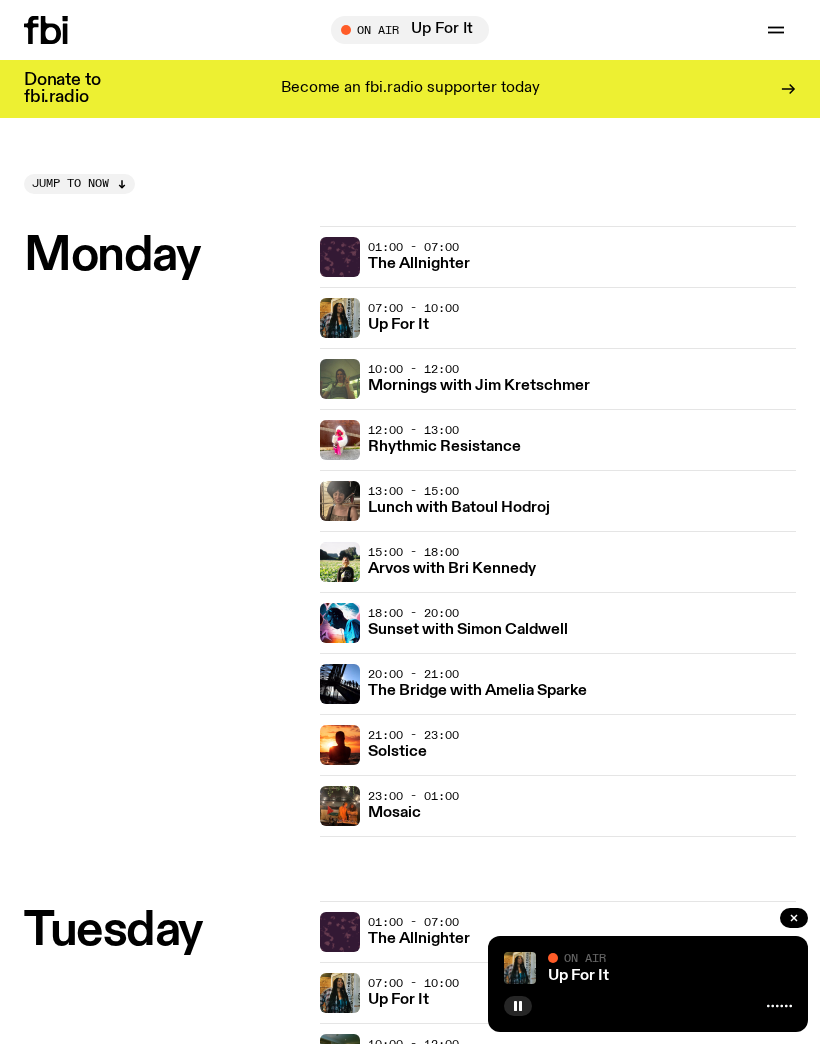 click on "[TIME] - [TIME] Solstice" at bounding box center (582, 745) 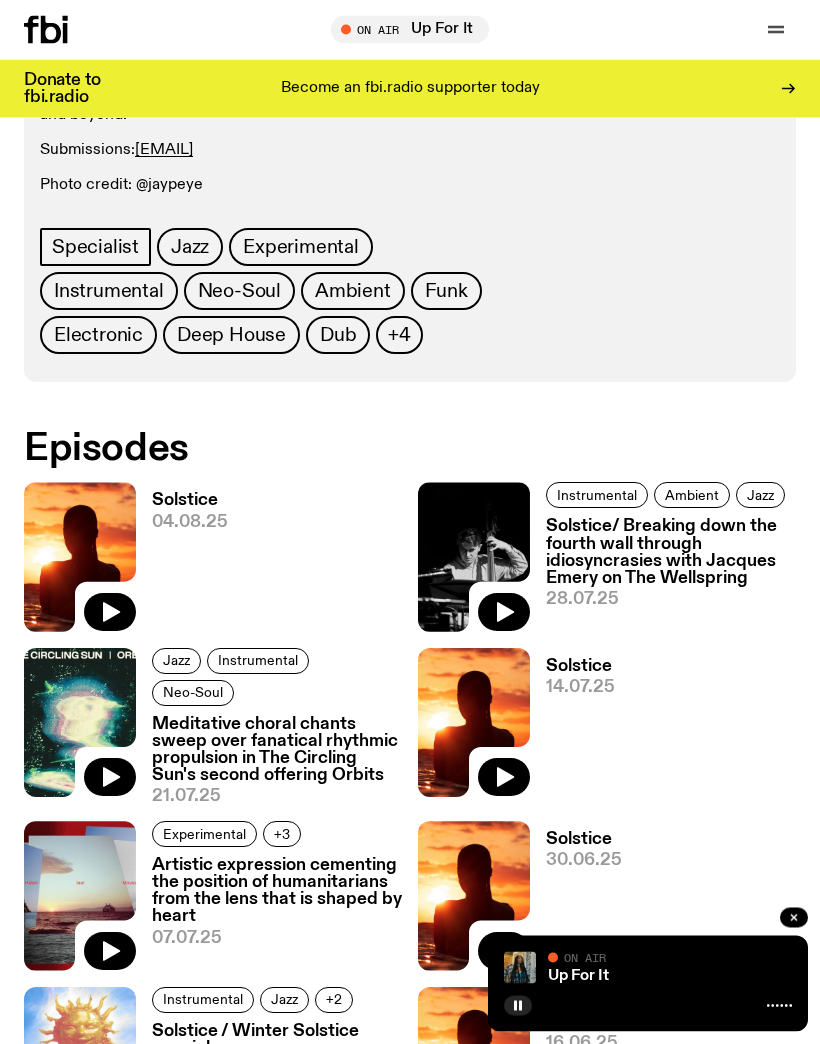 click 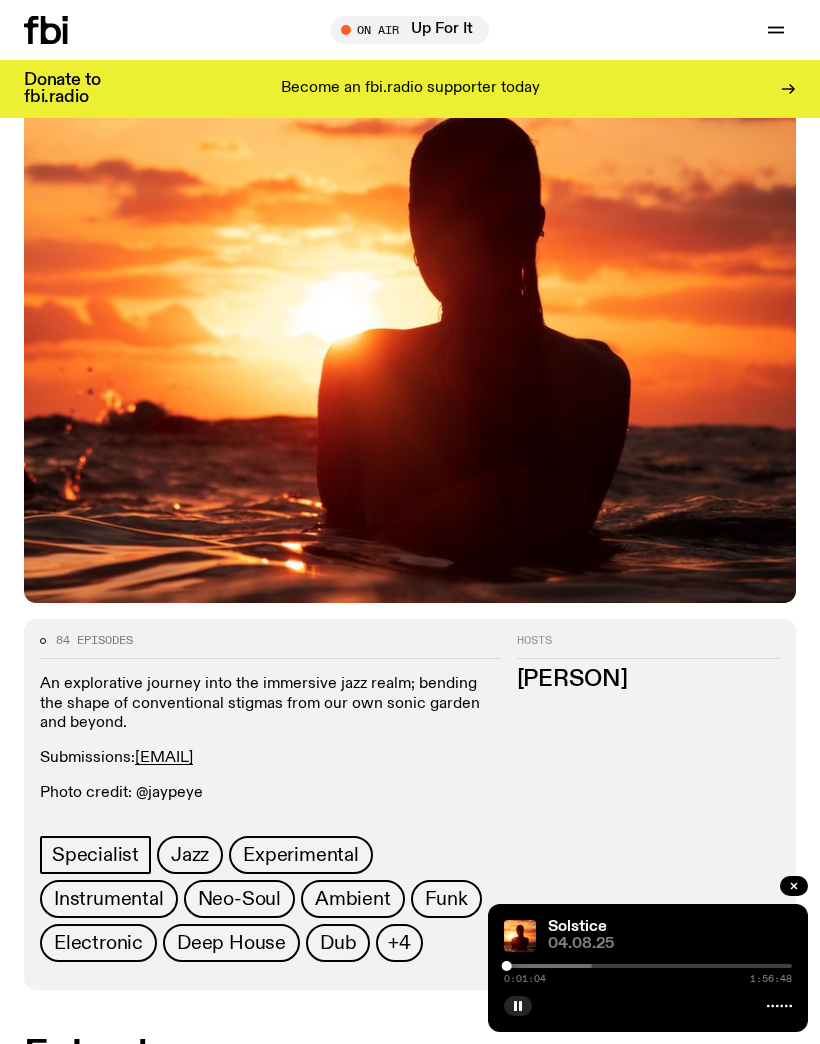 scroll, scrollTop: 238, scrollLeft: 0, axis: vertical 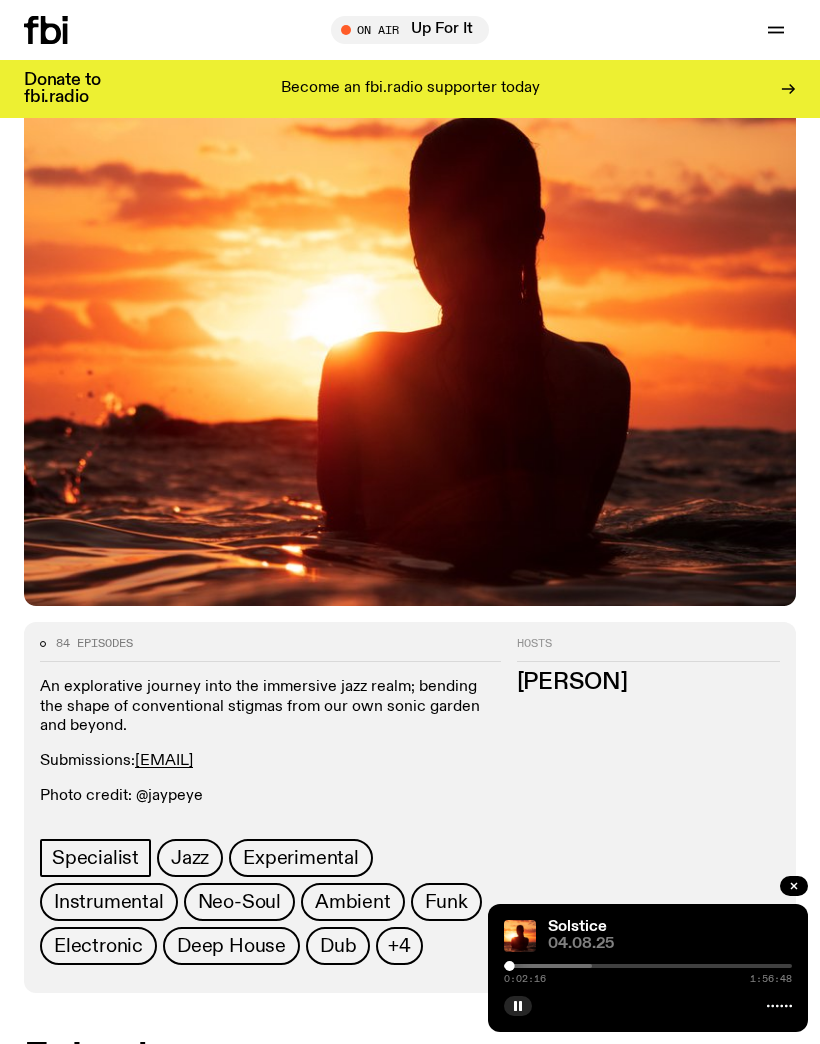 click at bounding box center [520, 936] 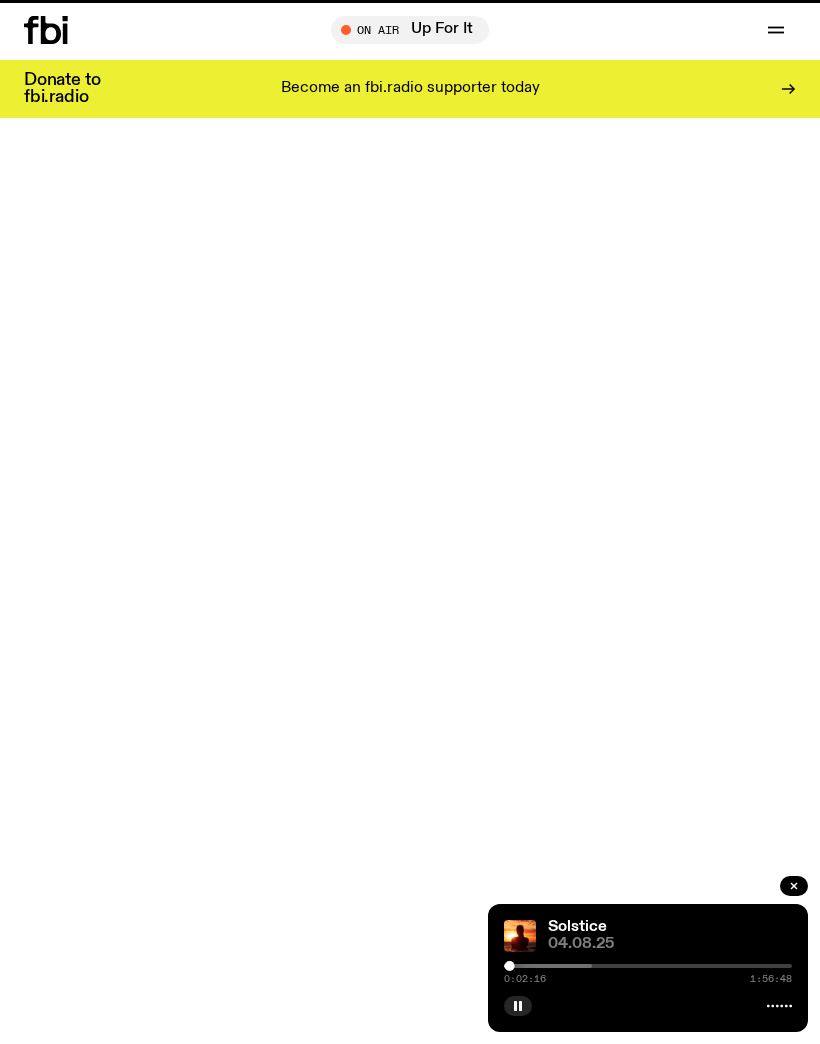 scroll, scrollTop: 0, scrollLeft: 0, axis: both 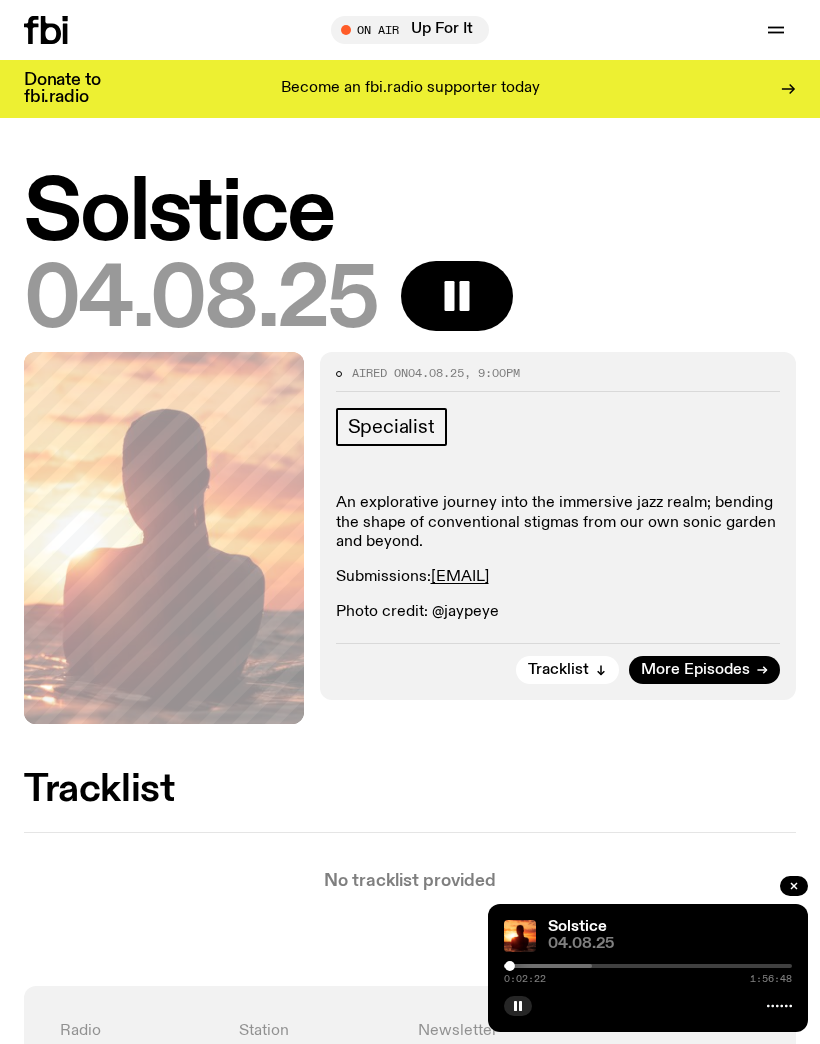 click on "Solstice [DATE] [TIME] [TIME]" at bounding box center (648, 968) 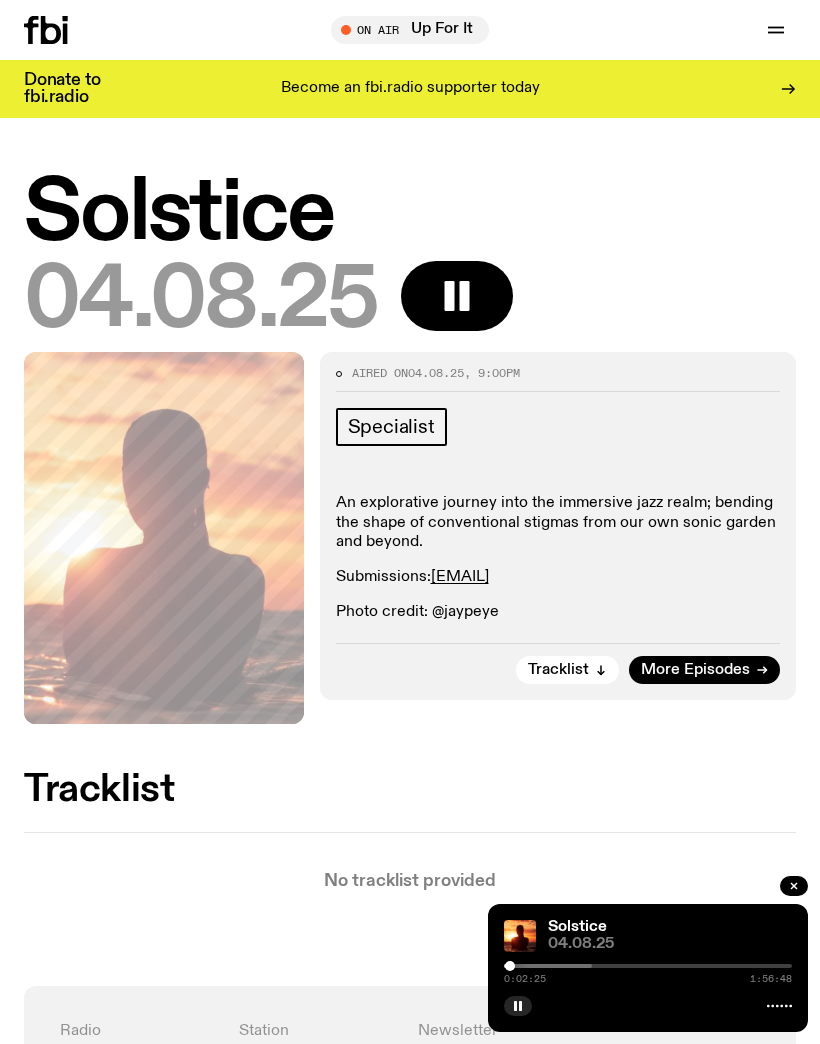 scroll, scrollTop: 8, scrollLeft: 0, axis: vertical 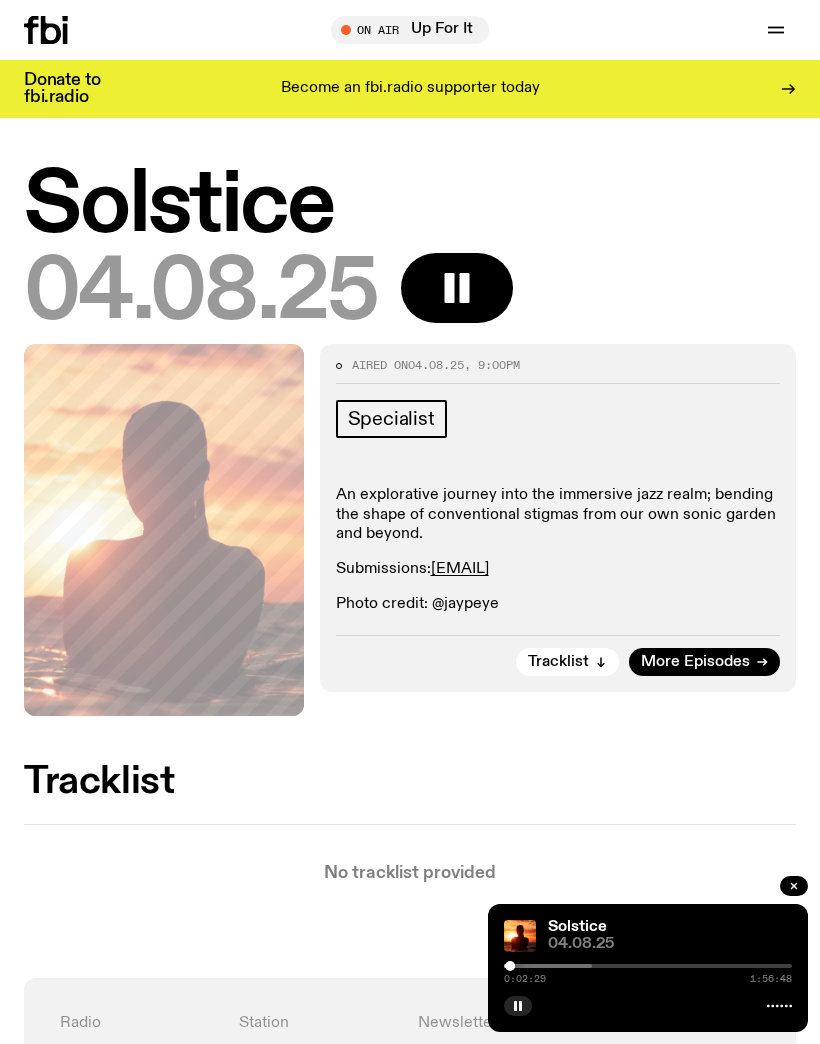 click on "Tracklist" 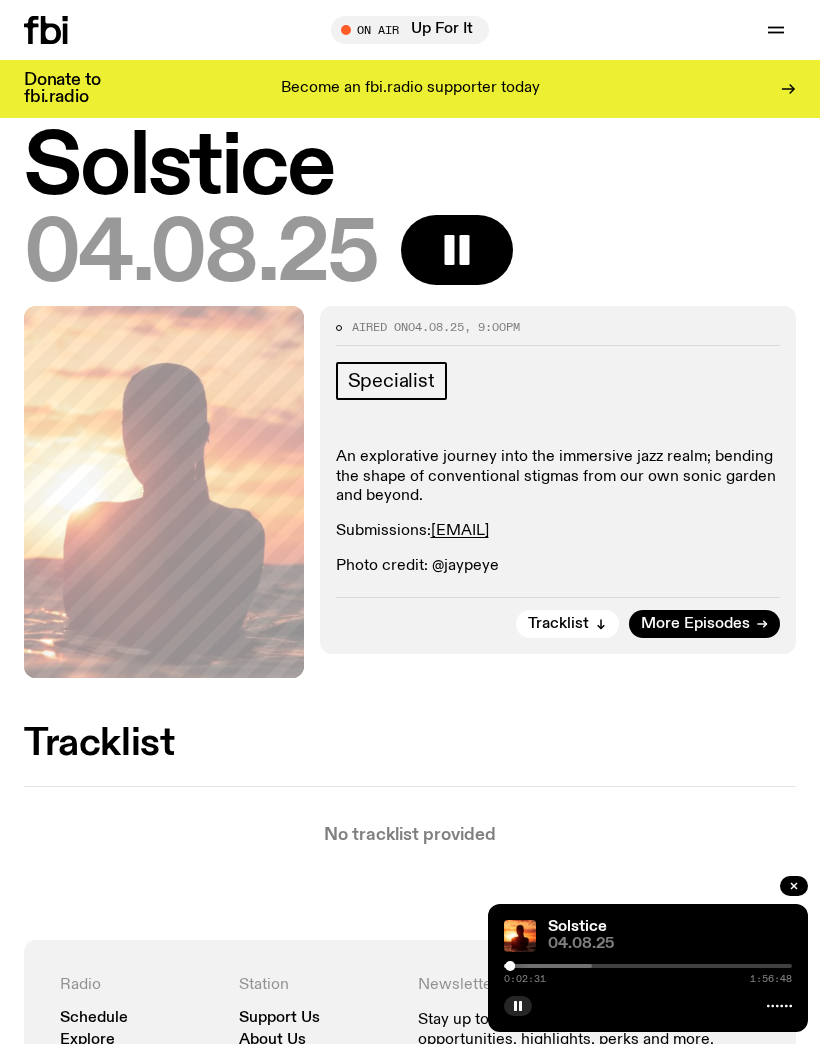 scroll, scrollTop: 0, scrollLeft: 0, axis: both 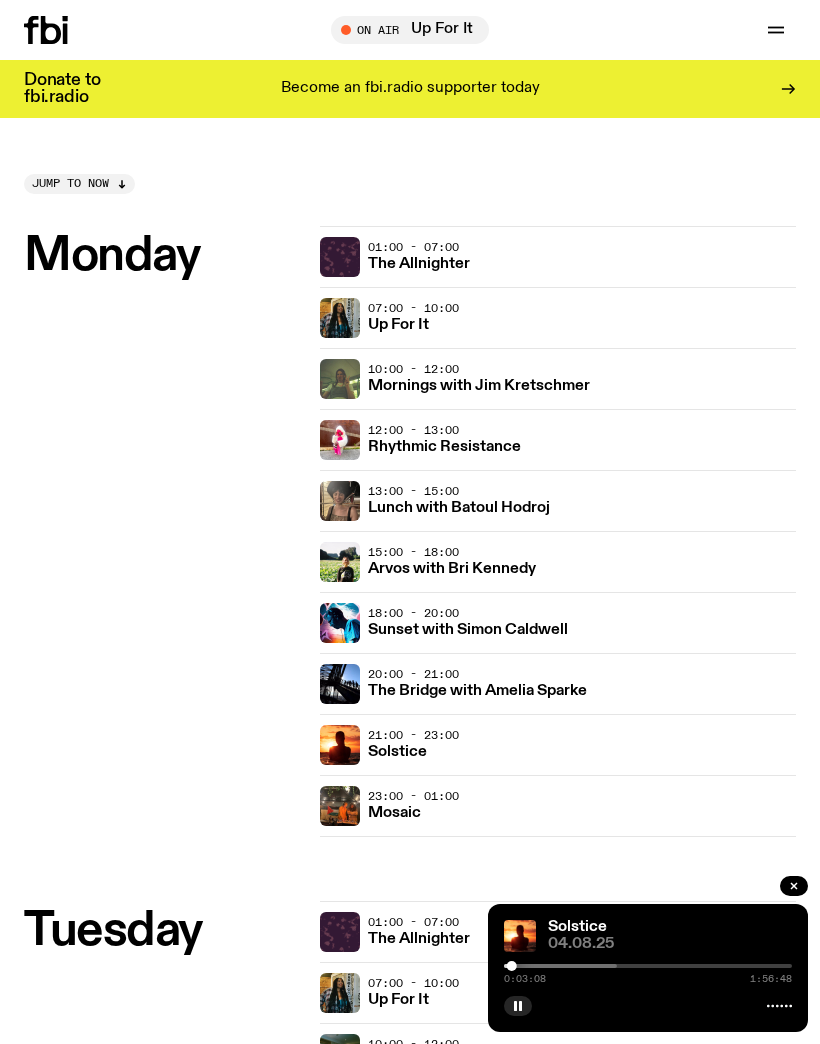 click on "The Bridge with Amelia Sparke" at bounding box center (477, 691) 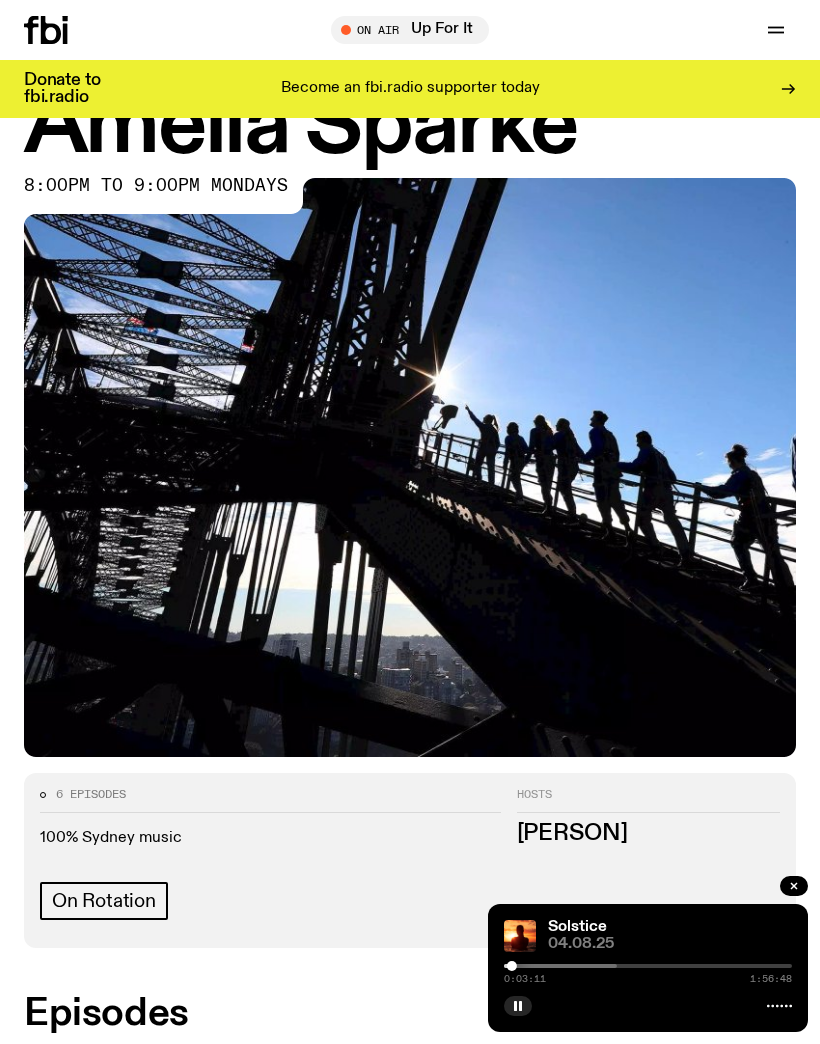 scroll, scrollTop: 170, scrollLeft: 0, axis: vertical 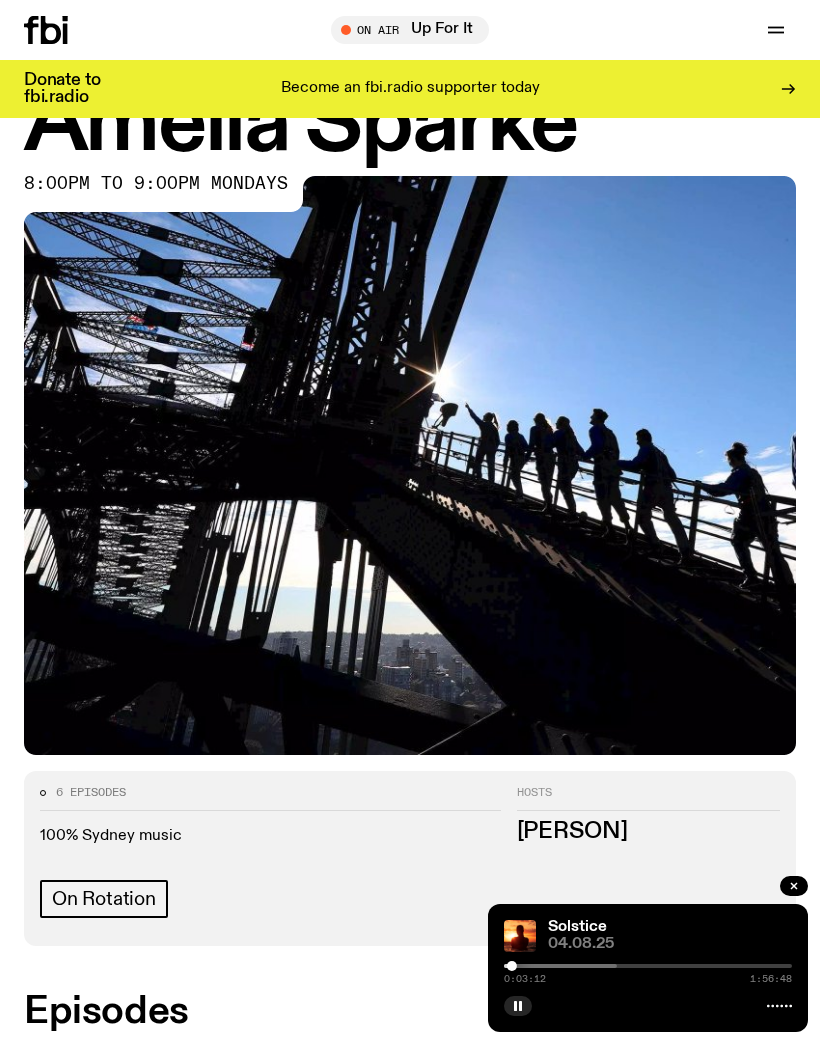 click on "Episodes The Bridge with [PERSON] [DATE] The Bridge with [PERSON] [DATE] The Bridge with [PERSON] [DATE] The Bridge with [PERSON] [DATE] The Bridge with [PERSON] [DATE] The Bridge with [PERSON] [DATE] Load more" 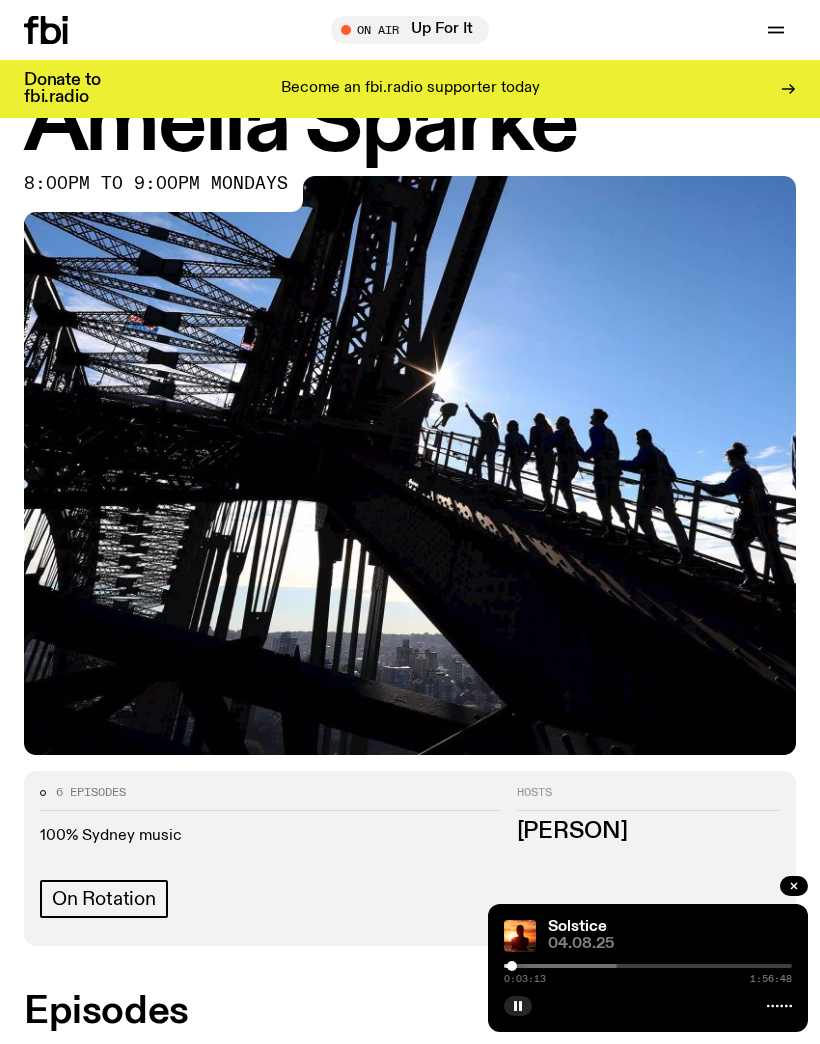 click on "The Bridge with Amelia Sparke" at bounding box center [277, 1073] 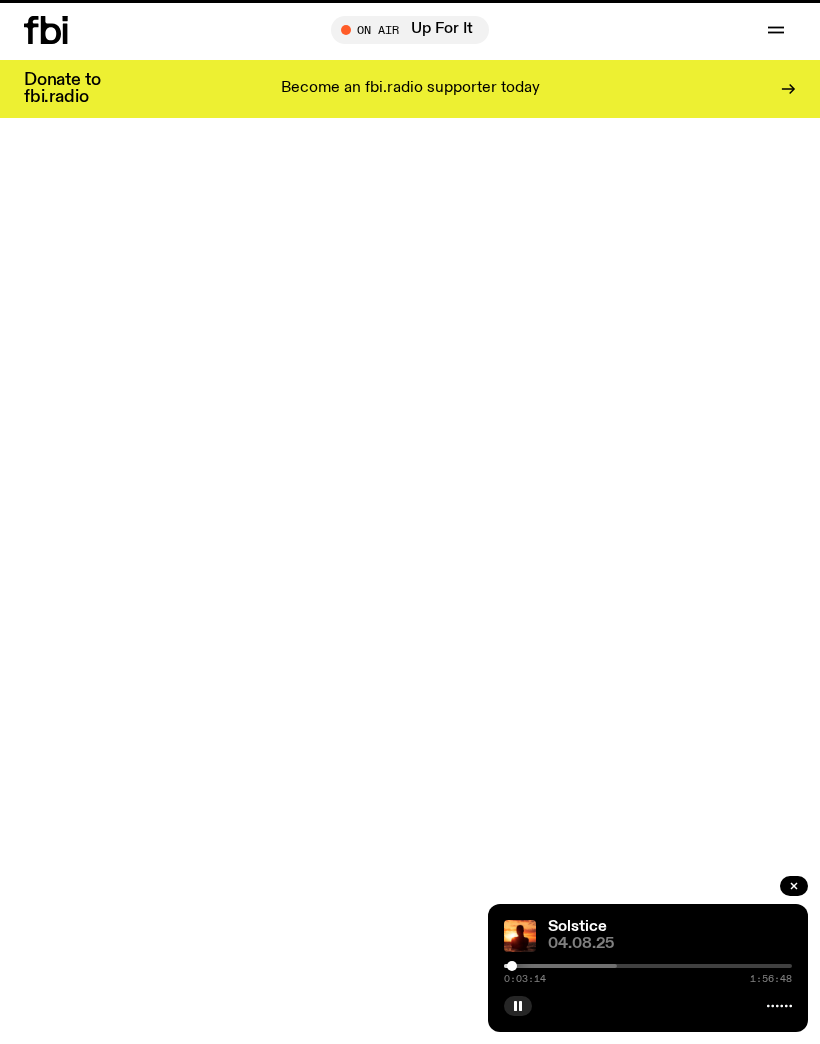 scroll, scrollTop: 0, scrollLeft: 0, axis: both 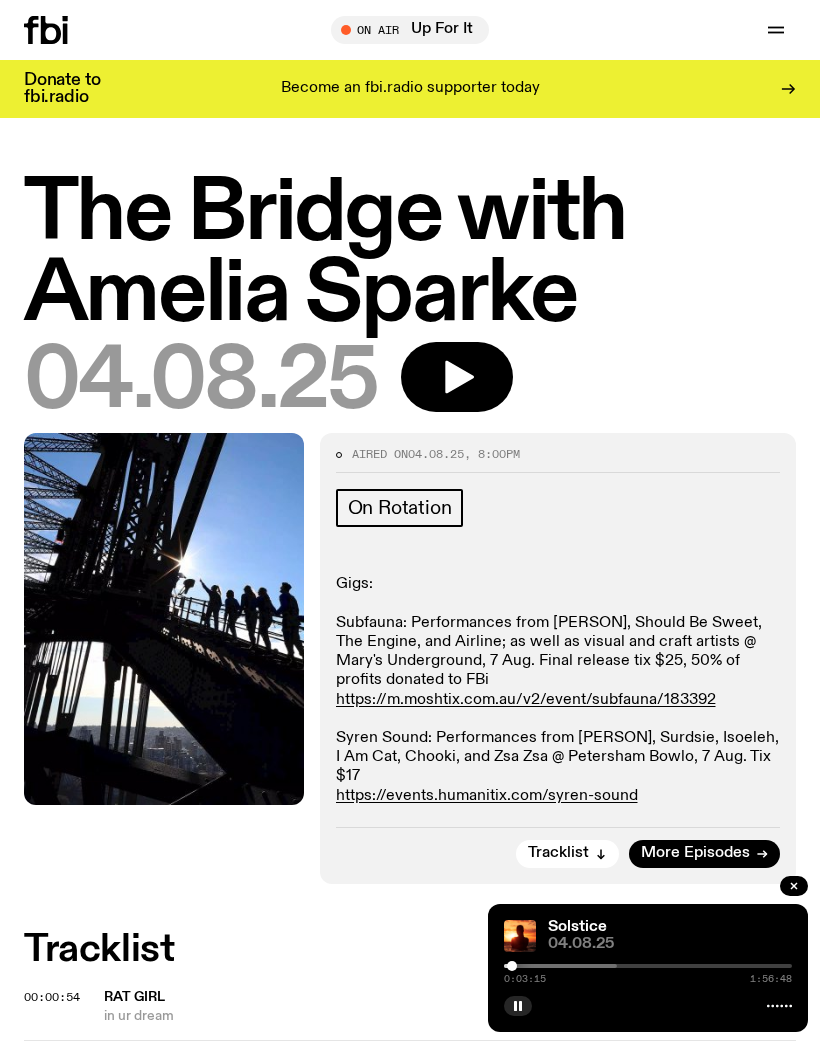 click 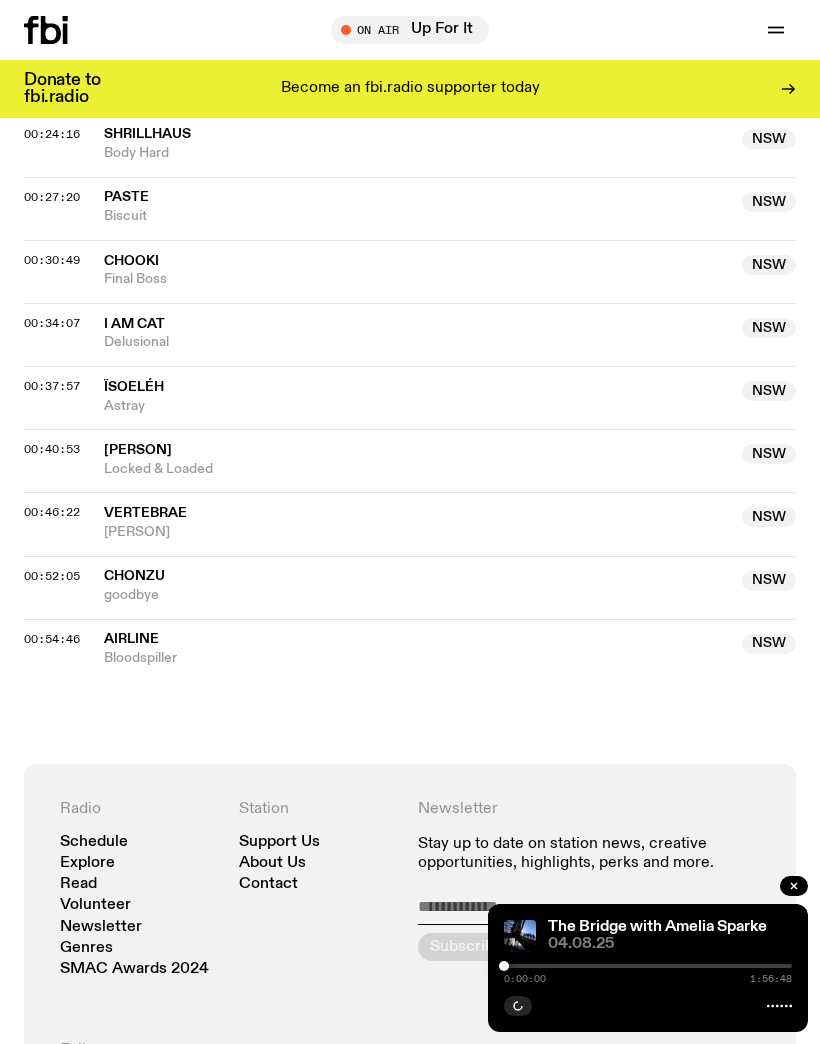 scroll, scrollTop: 1303, scrollLeft: 0, axis: vertical 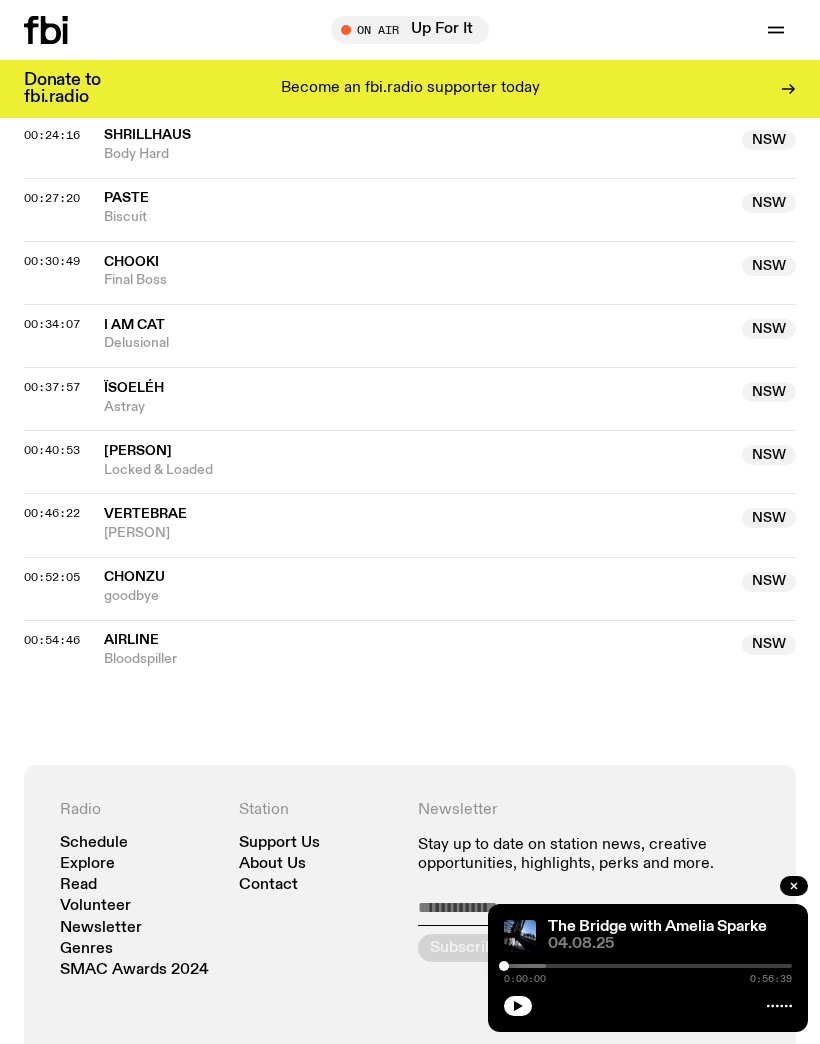 click 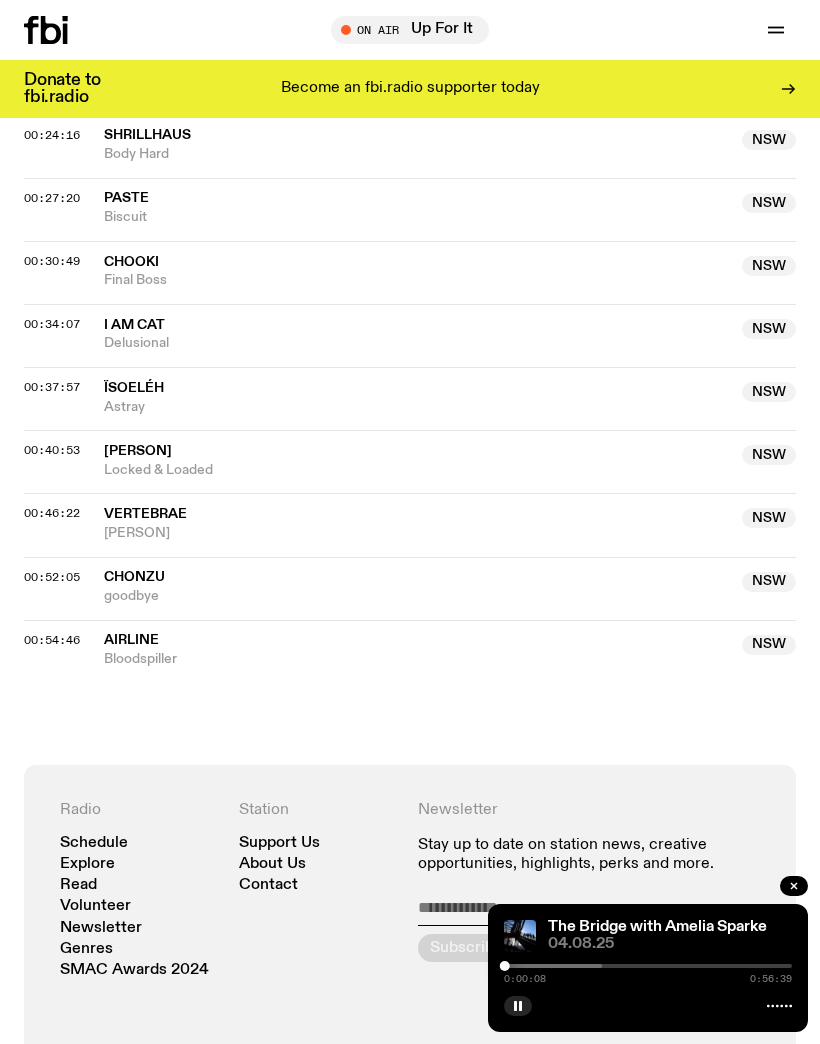 click at bounding box center [518, 1006] 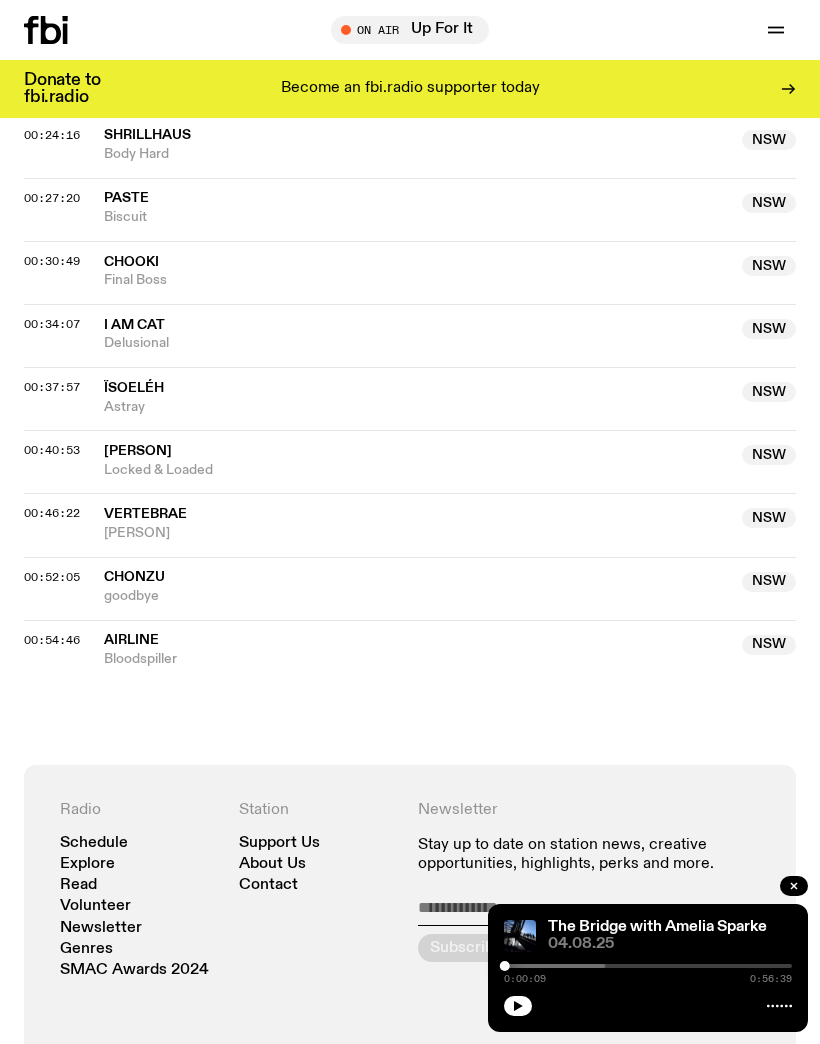 click at bounding box center [518, 1006] 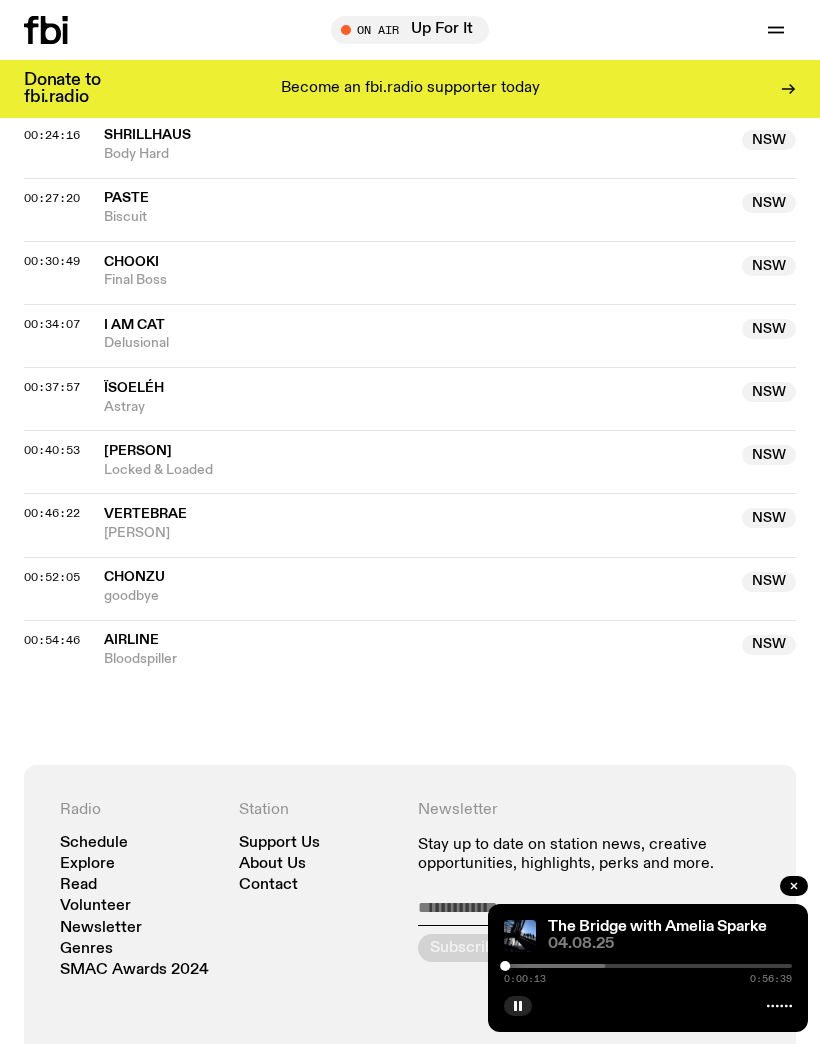 click 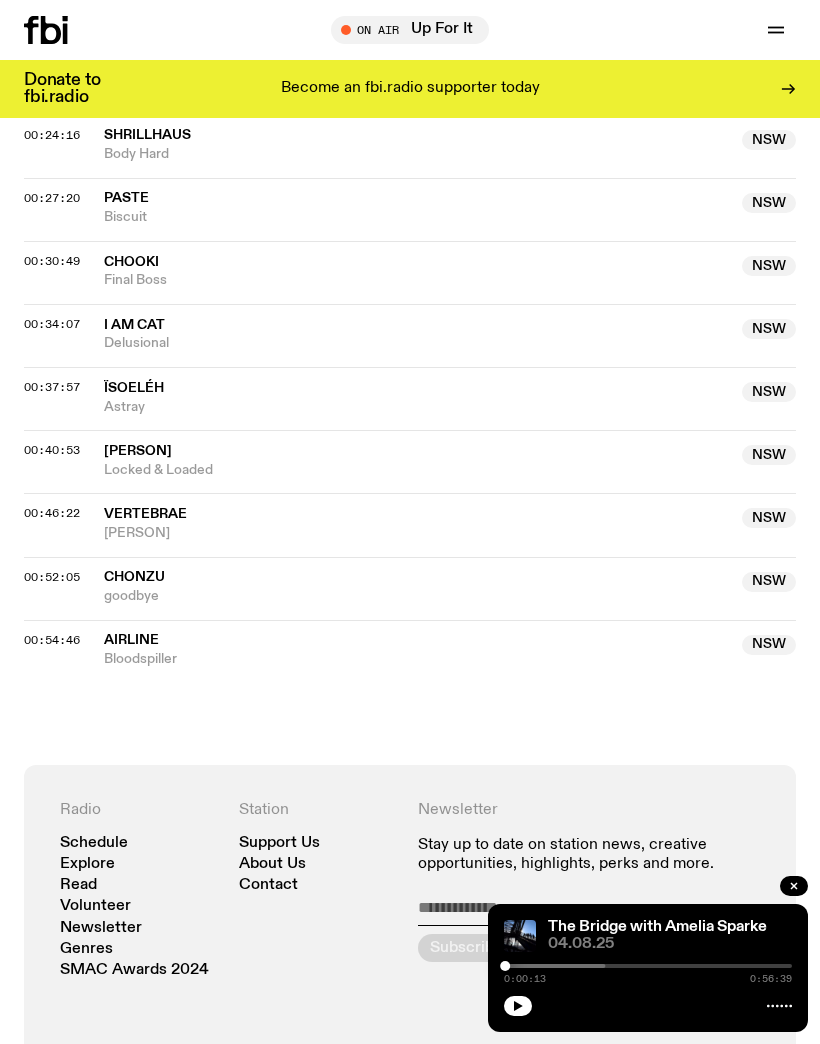 click at bounding box center (518, 1006) 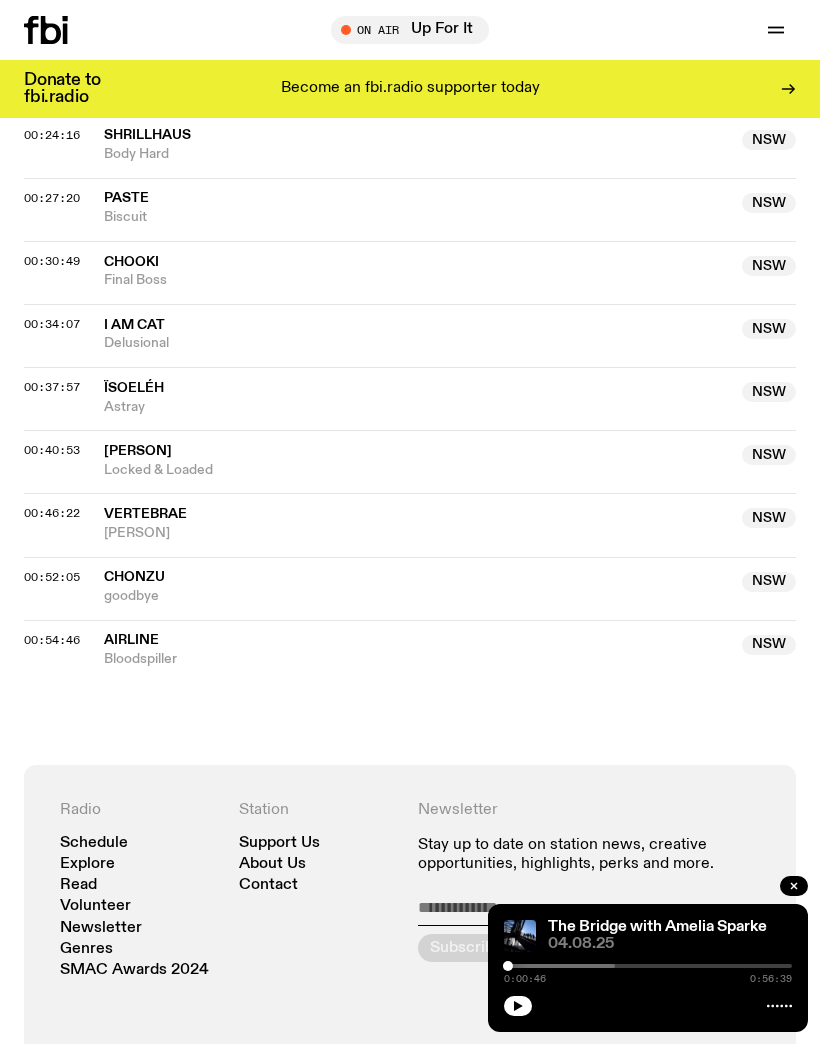 click 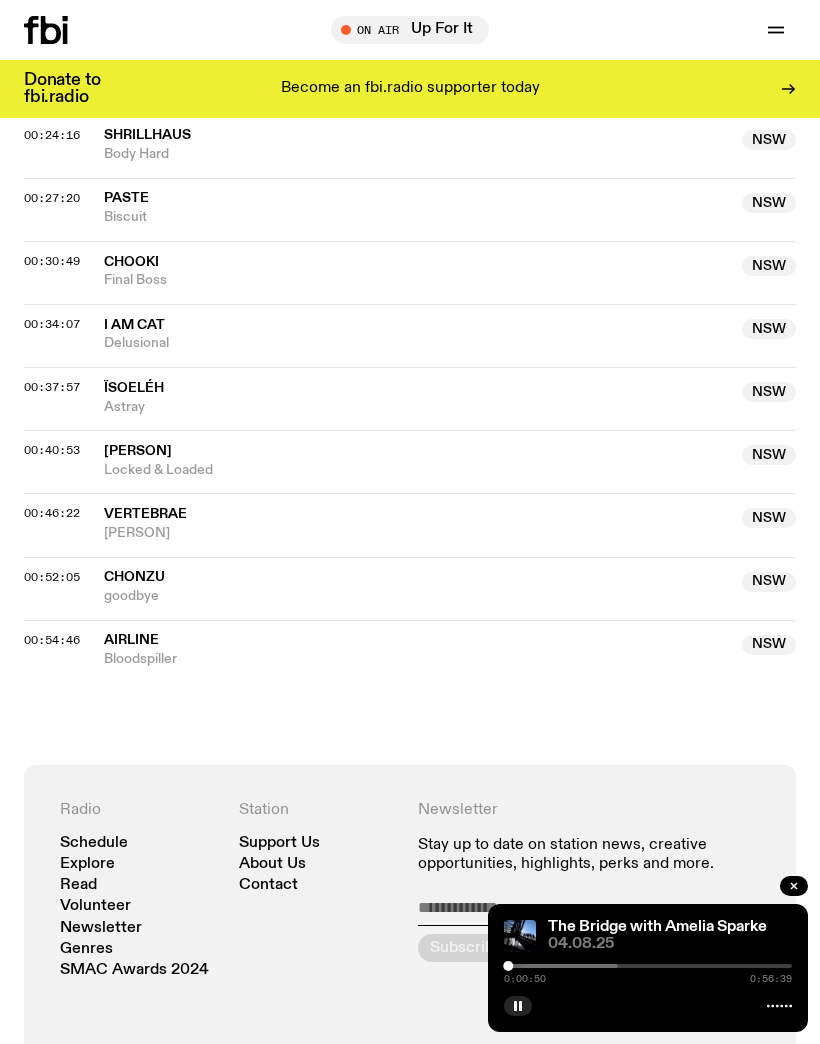 click at bounding box center (518, 1006) 